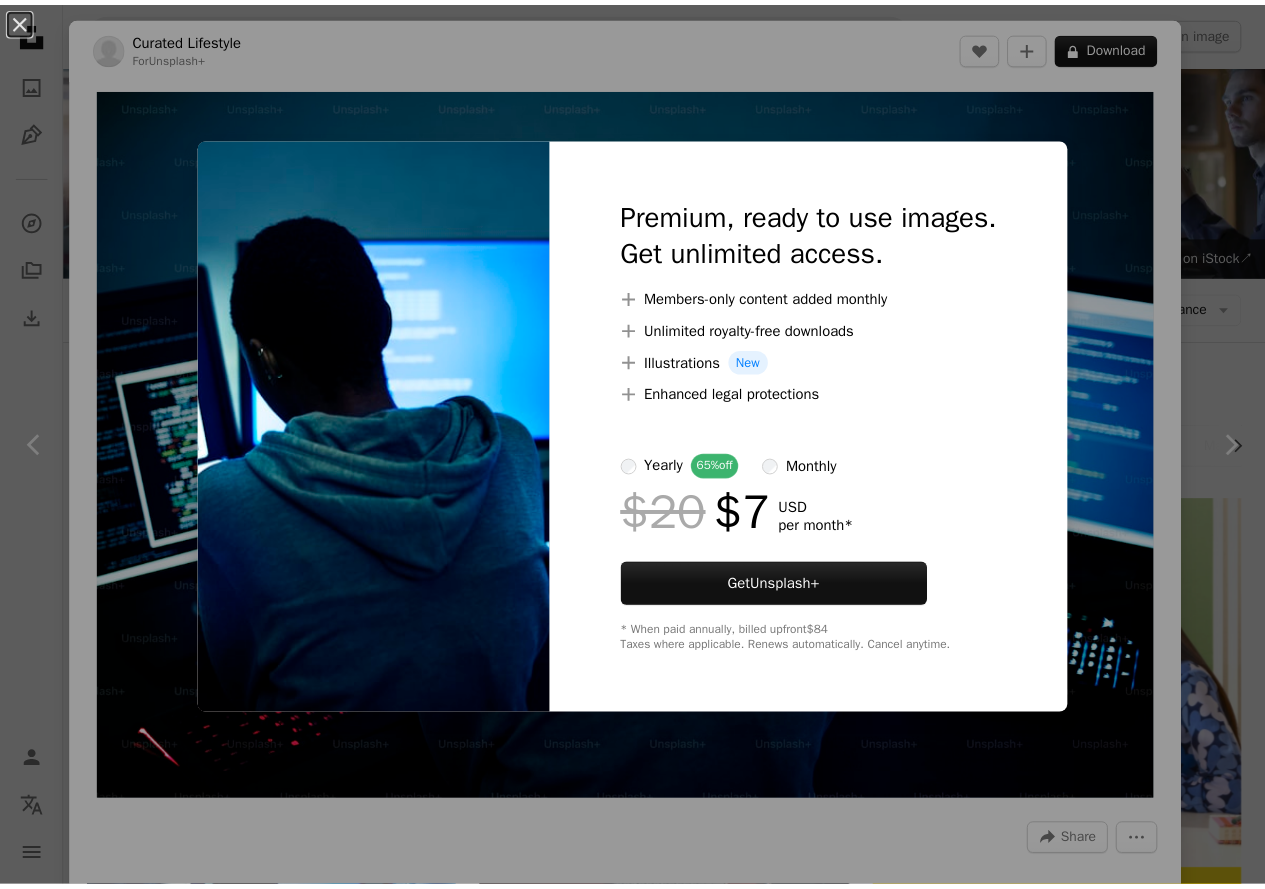 scroll, scrollTop: 400, scrollLeft: 0, axis: vertical 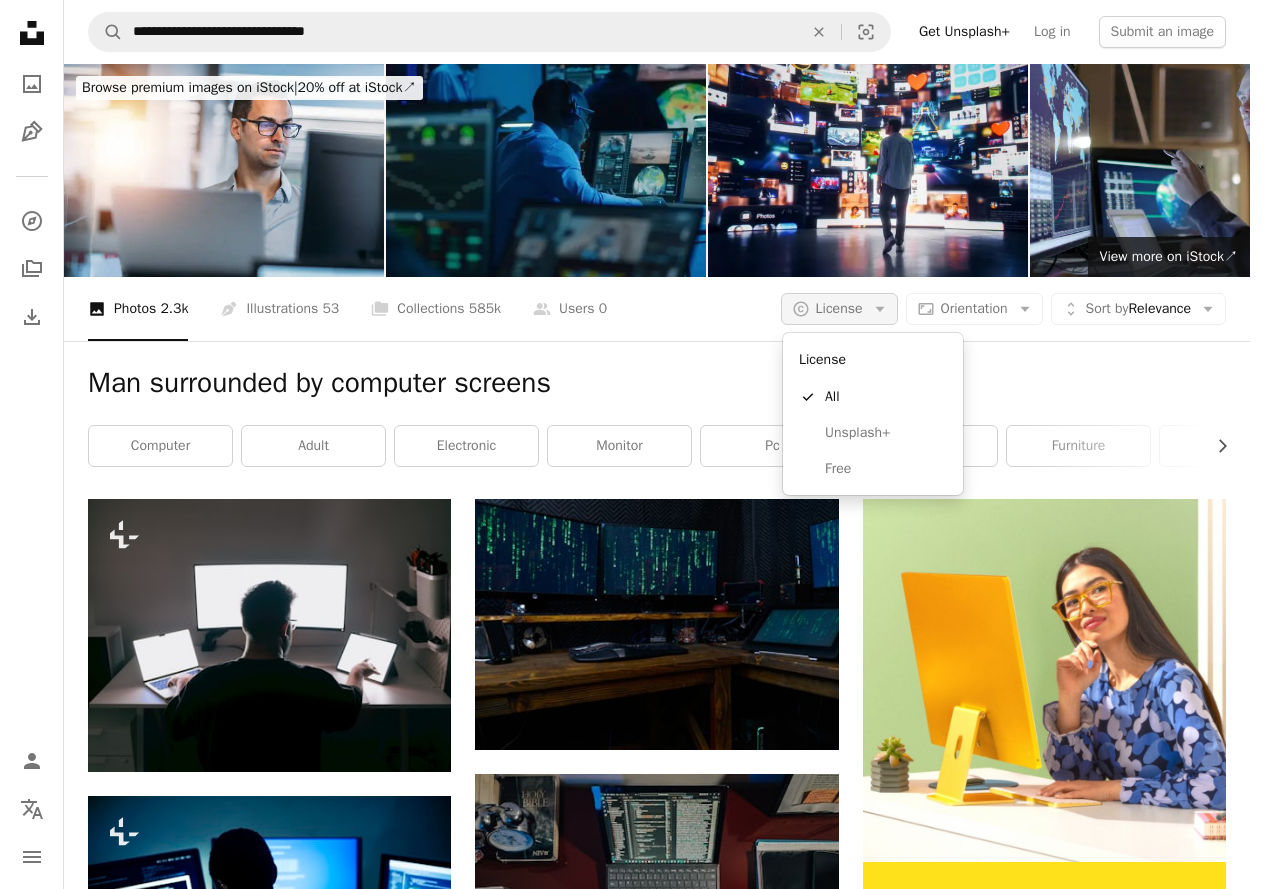 click on "Arrow down" 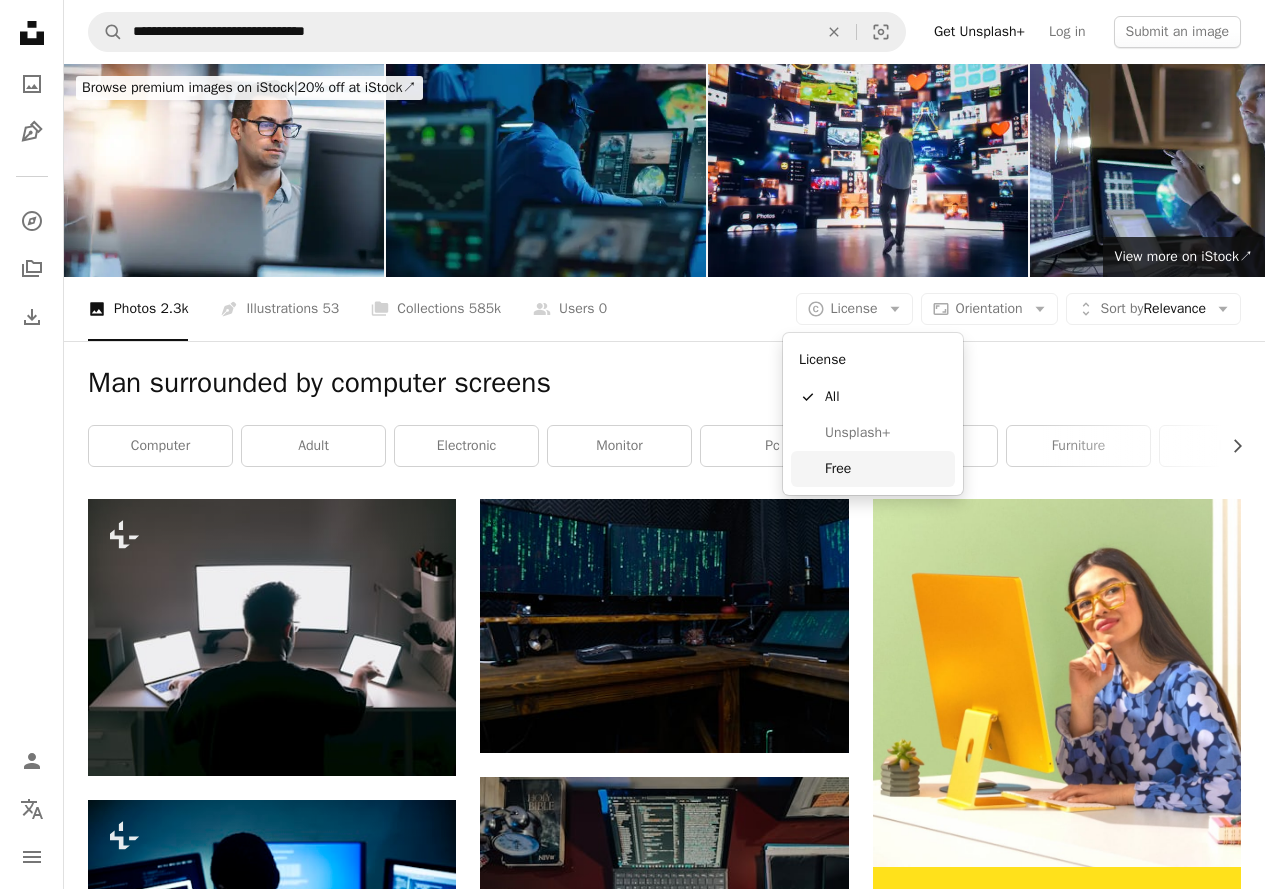 click on "Free" at bounding box center (886, 469) 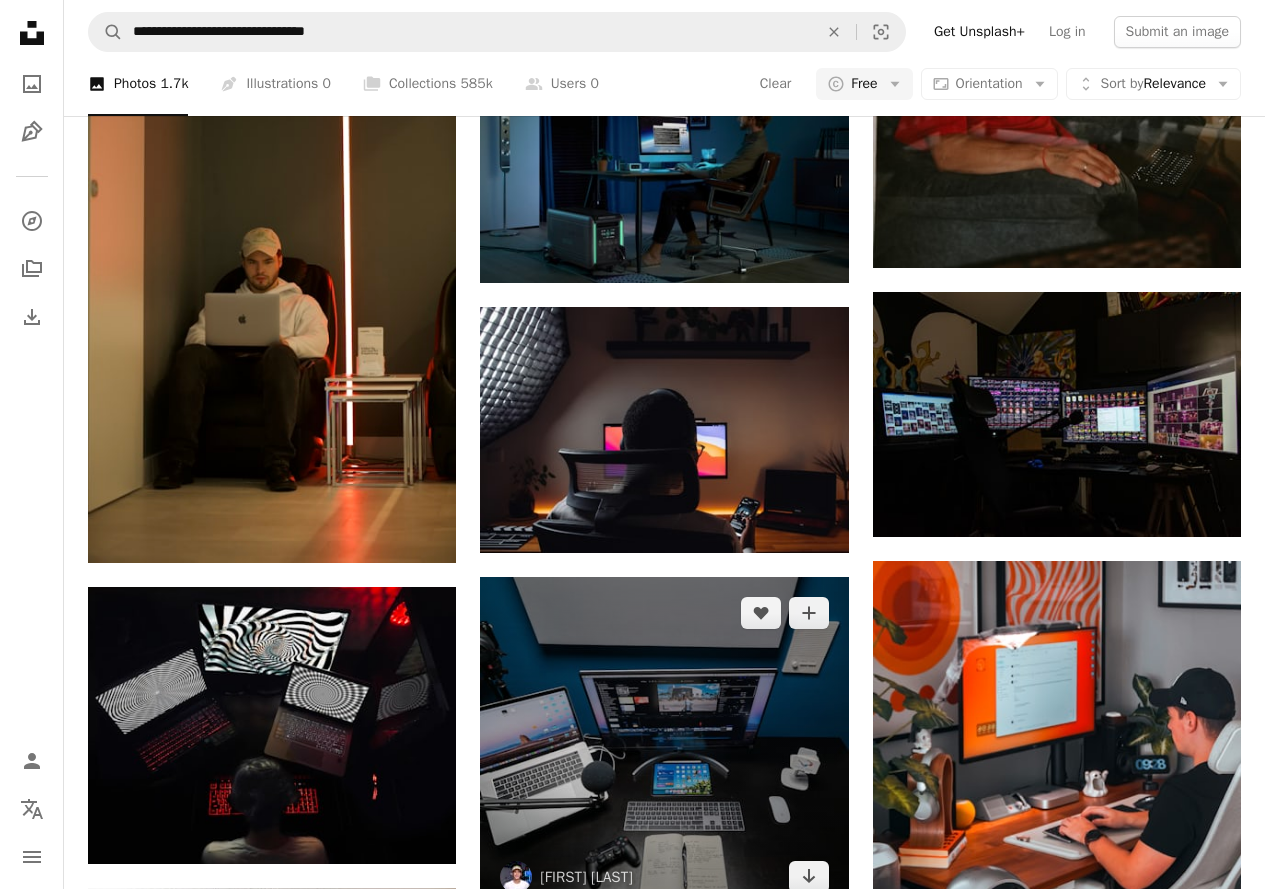 scroll, scrollTop: 1900, scrollLeft: 0, axis: vertical 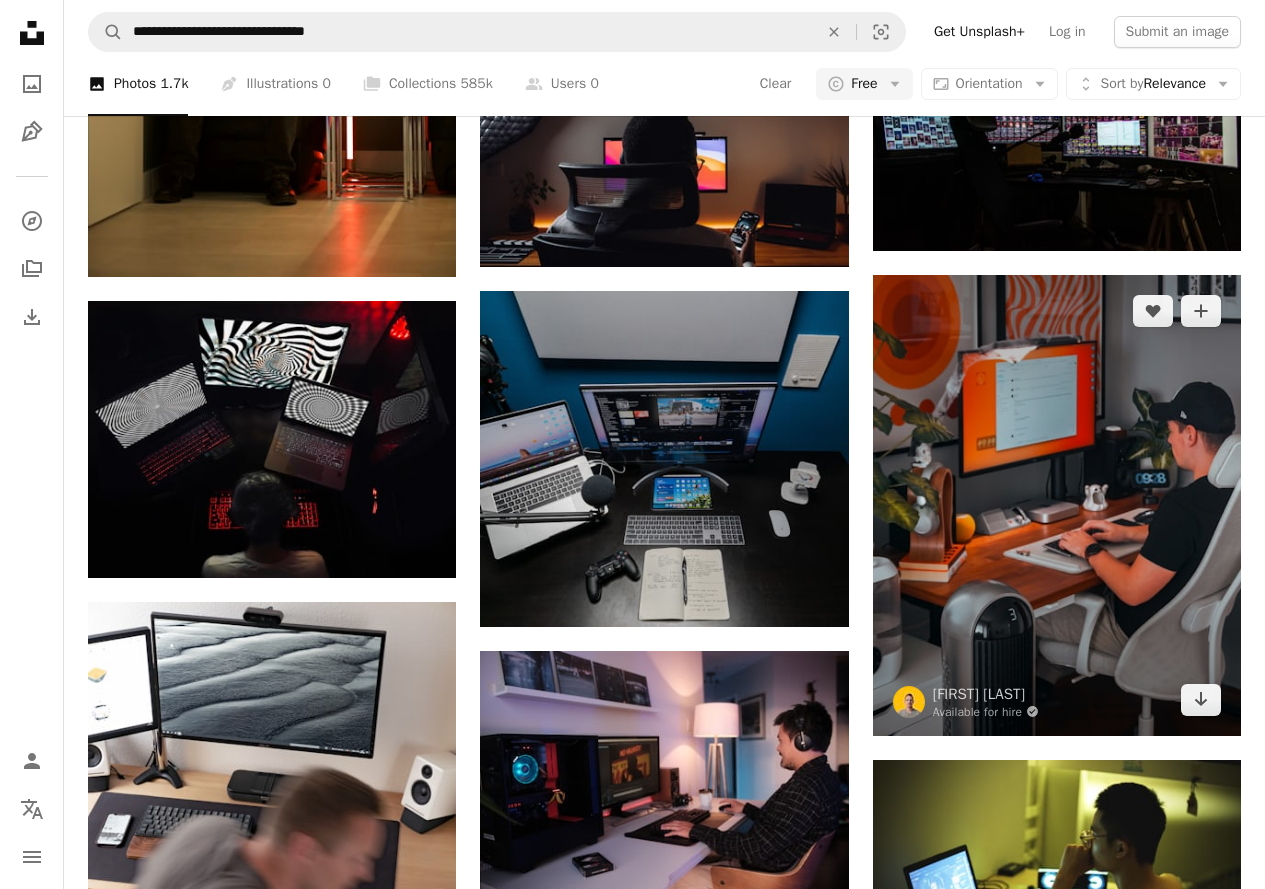 click at bounding box center [1057, 505] 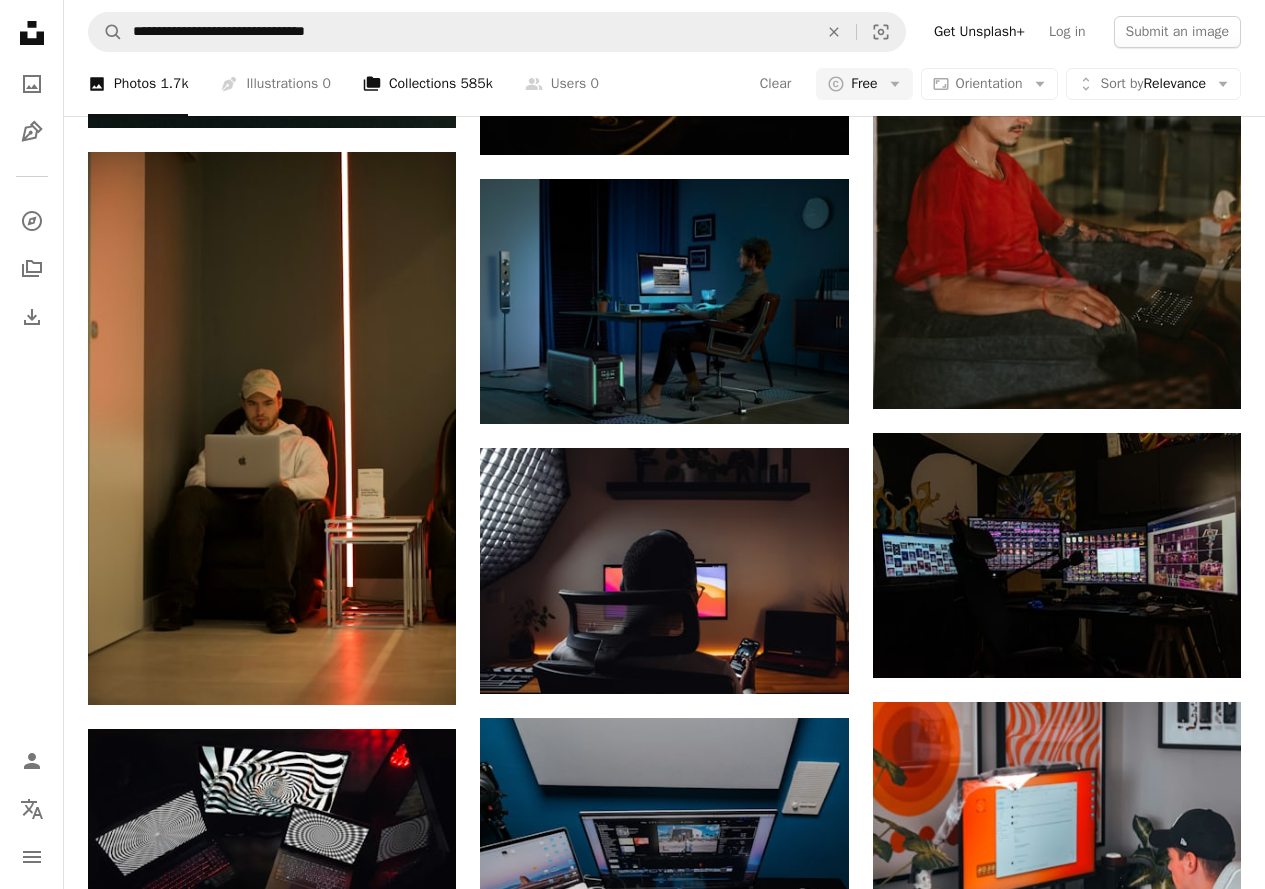 scroll, scrollTop: 1200, scrollLeft: 0, axis: vertical 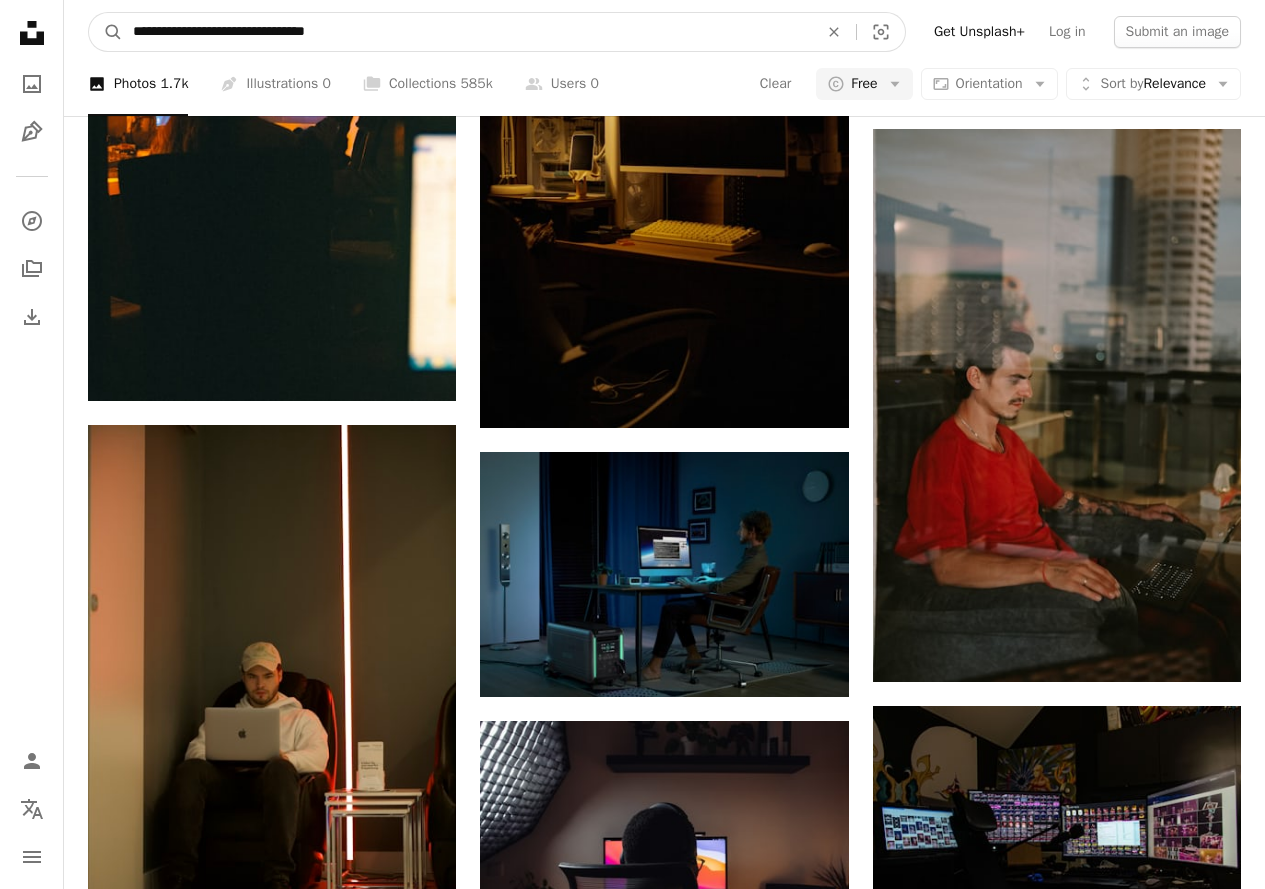 click on "**********" at bounding box center (467, 32) 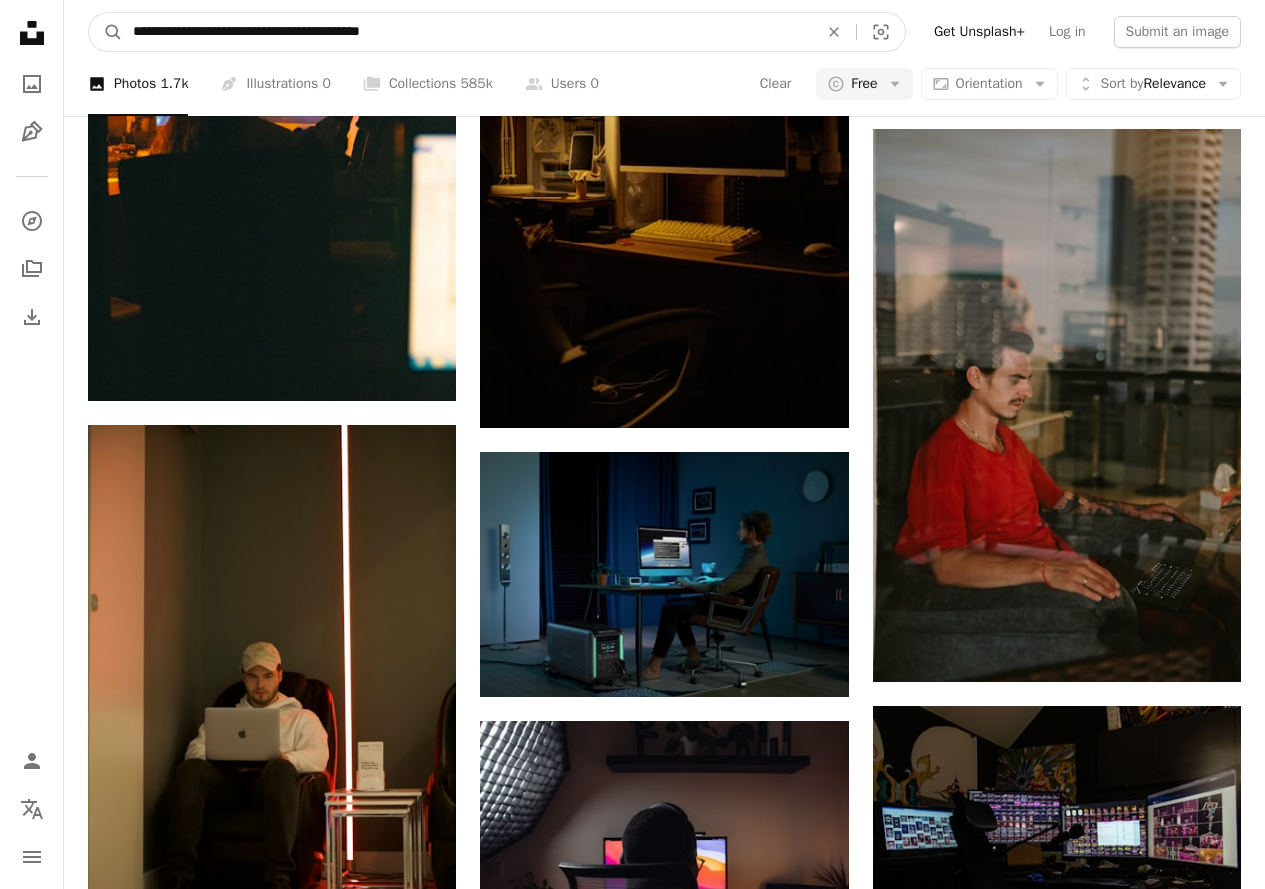 click on "A magnifying glass" at bounding box center (106, 32) 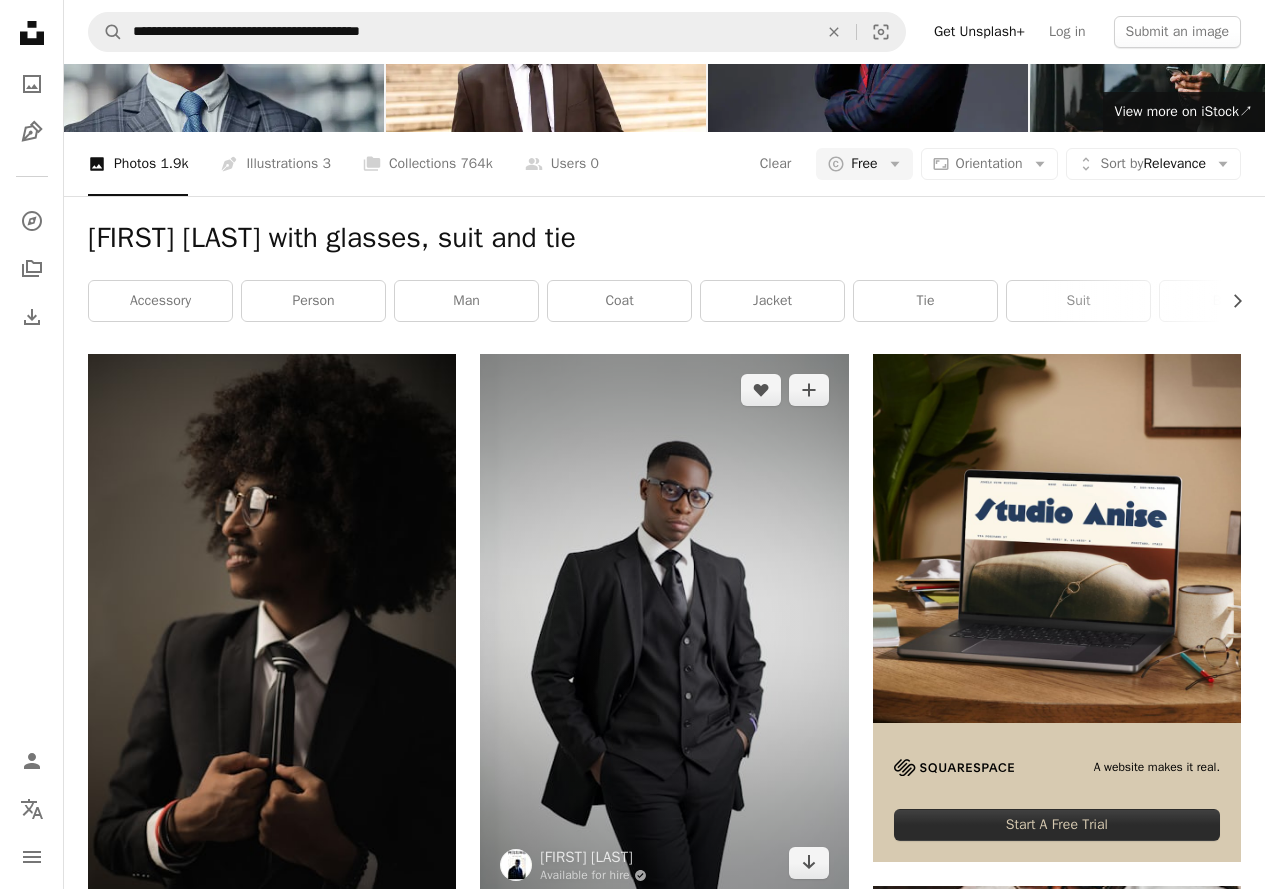 scroll, scrollTop: 300, scrollLeft: 0, axis: vertical 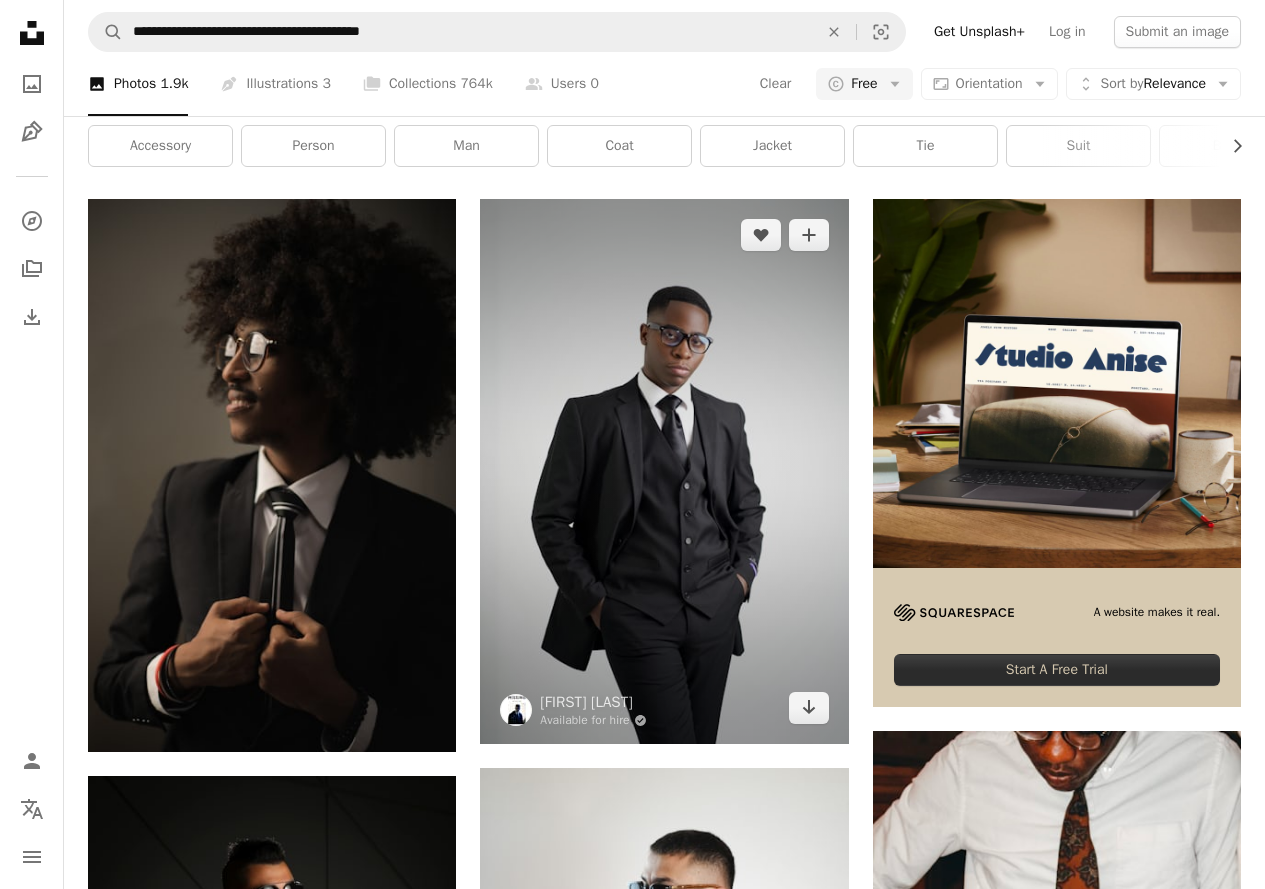 click at bounding box center [664, 471] 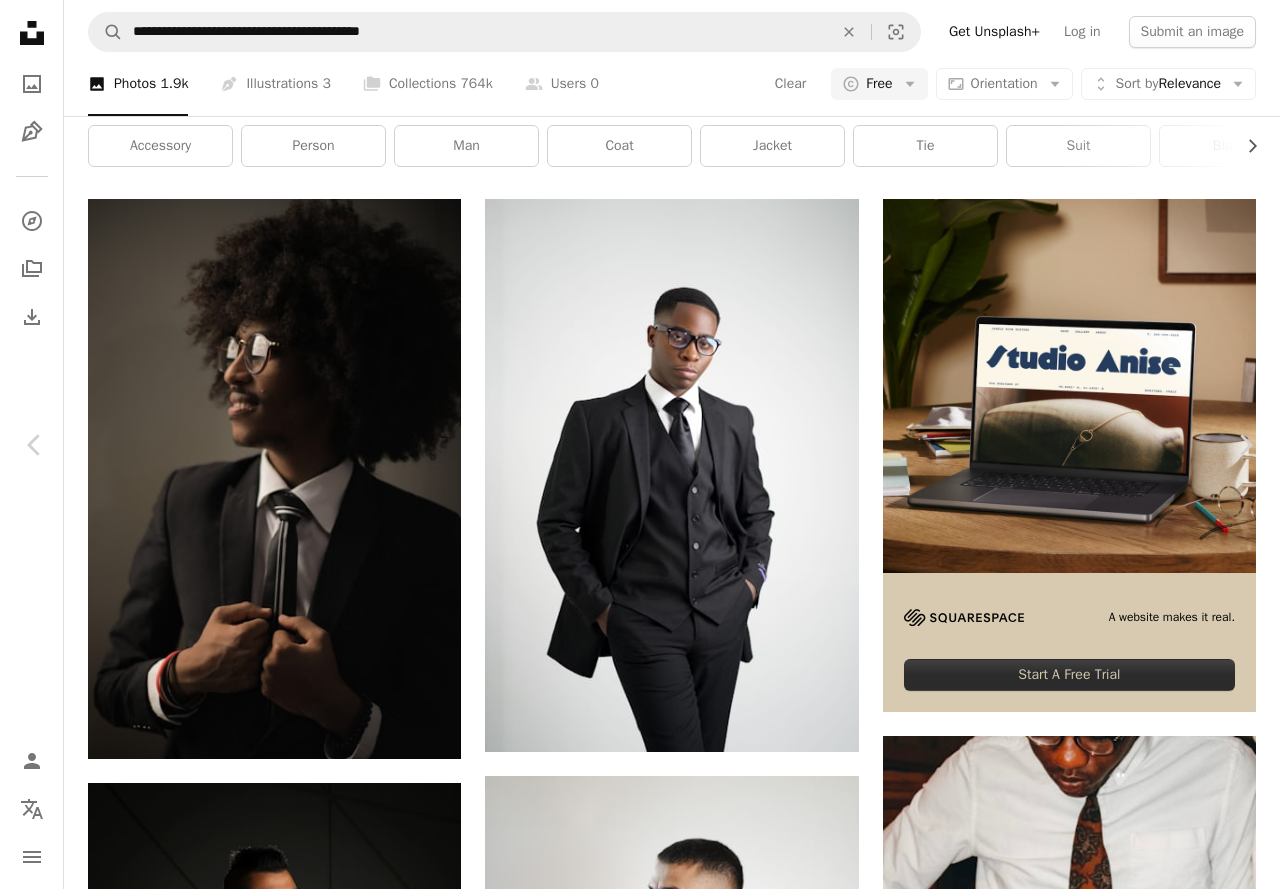 click on "Chevron down" 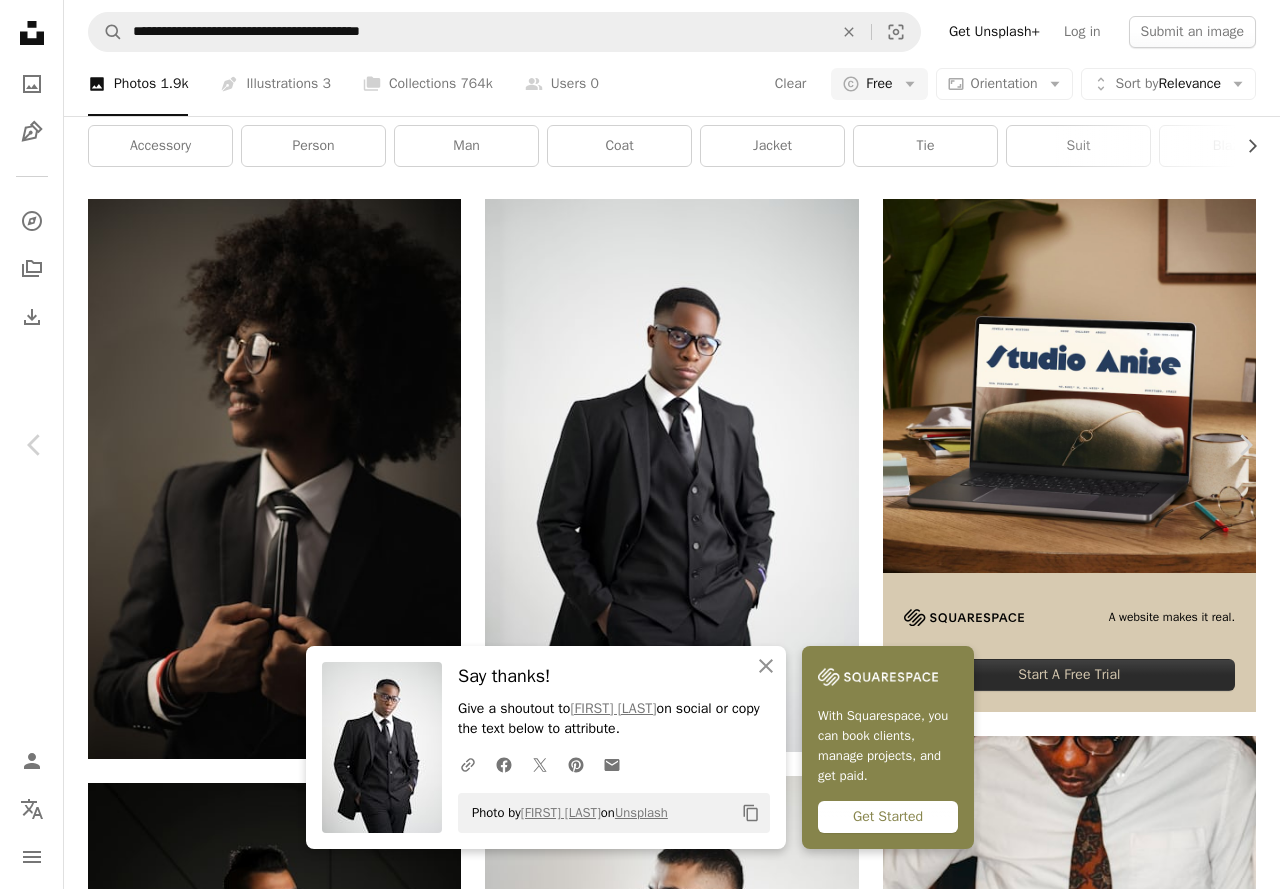 click on "An X shape" at bounding box center [20, 20] 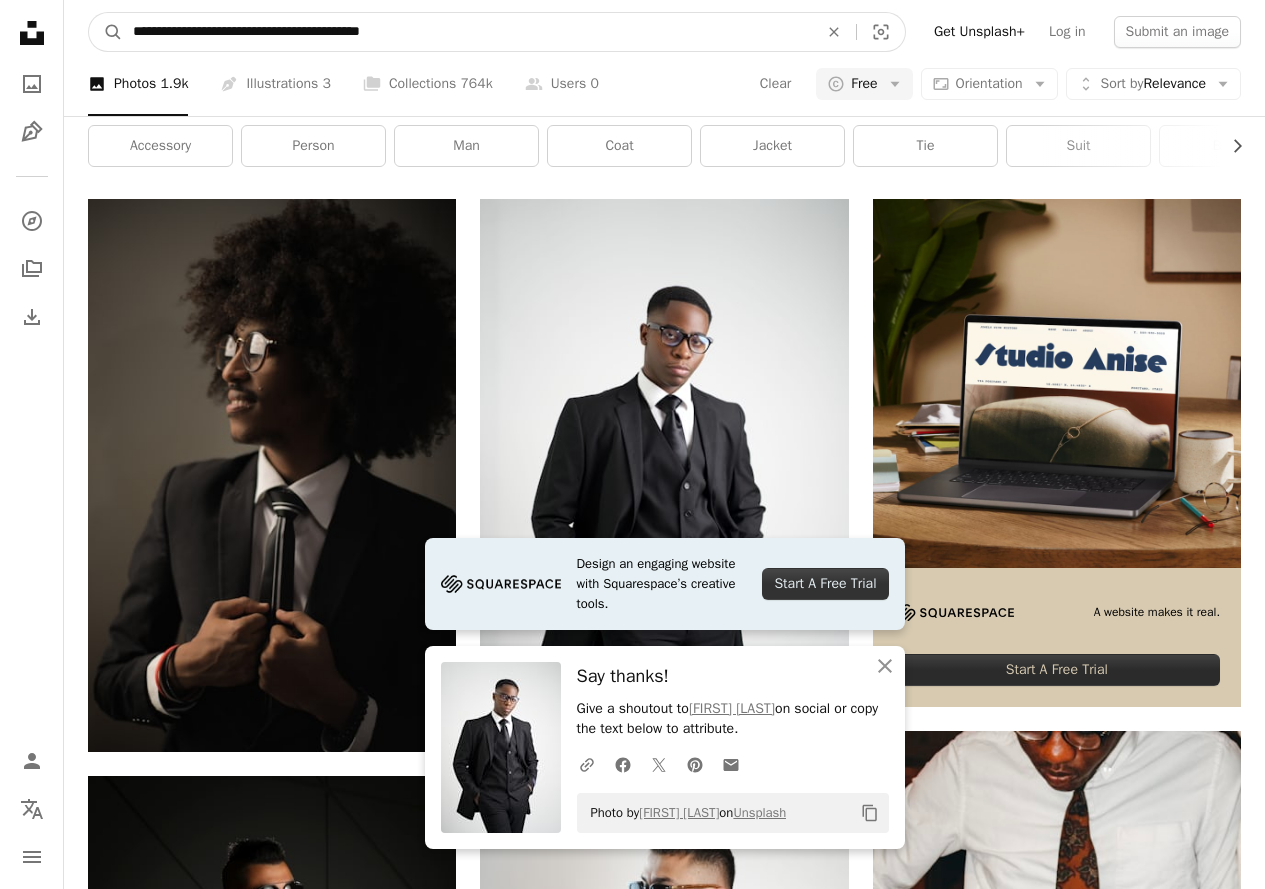 click on "**********" at bounding box center (467, 32) 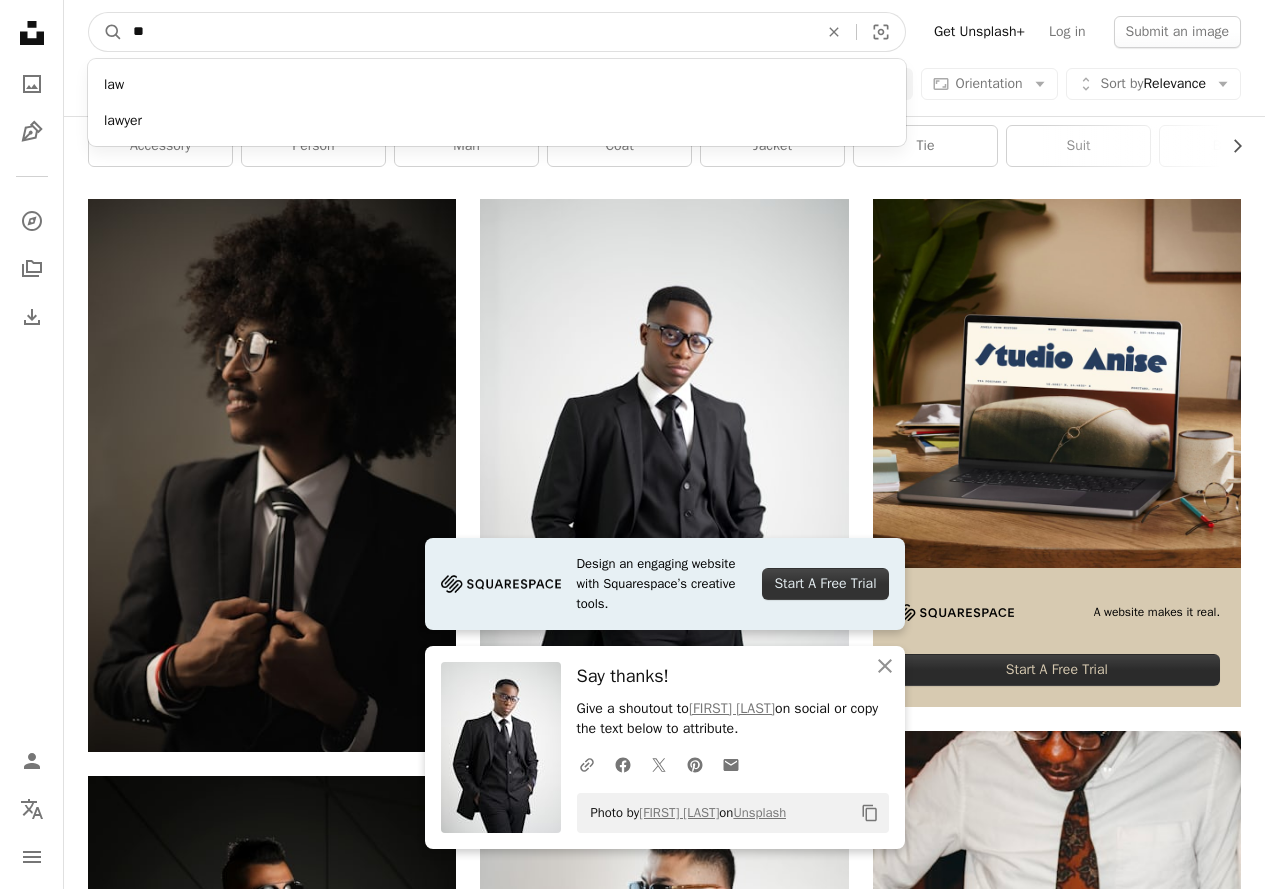 type on "*" 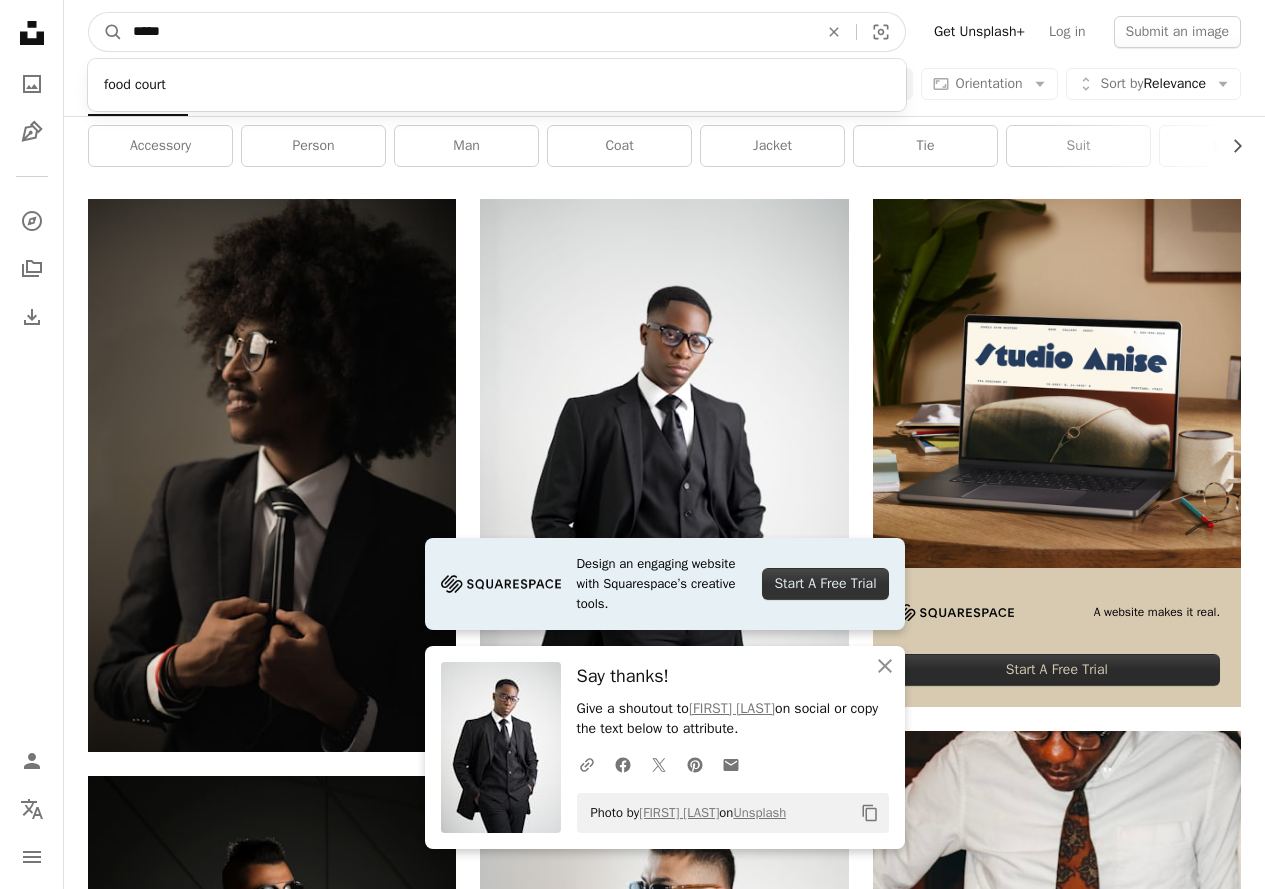 type on "*****" 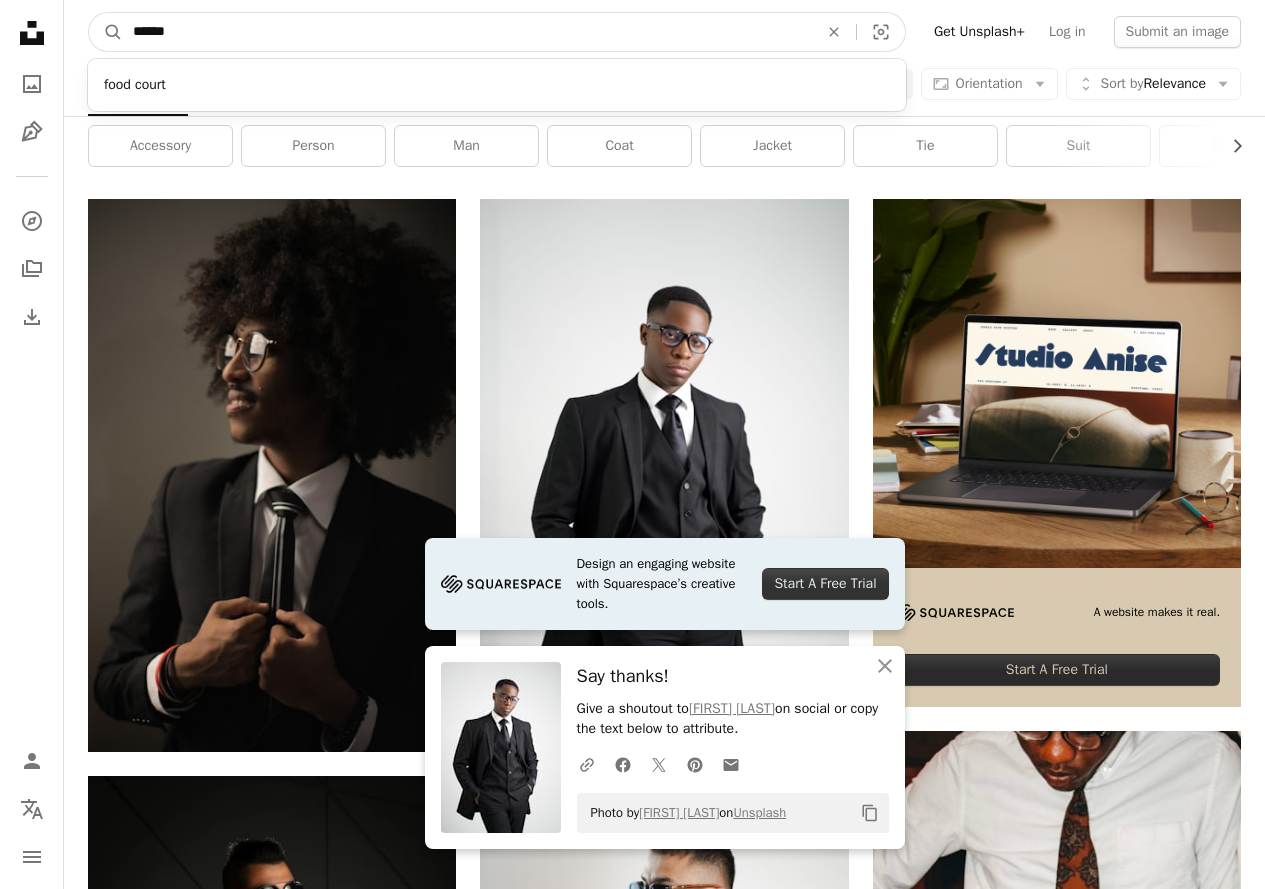 click on "A magnifying glass" at bounding box center (106, 32) 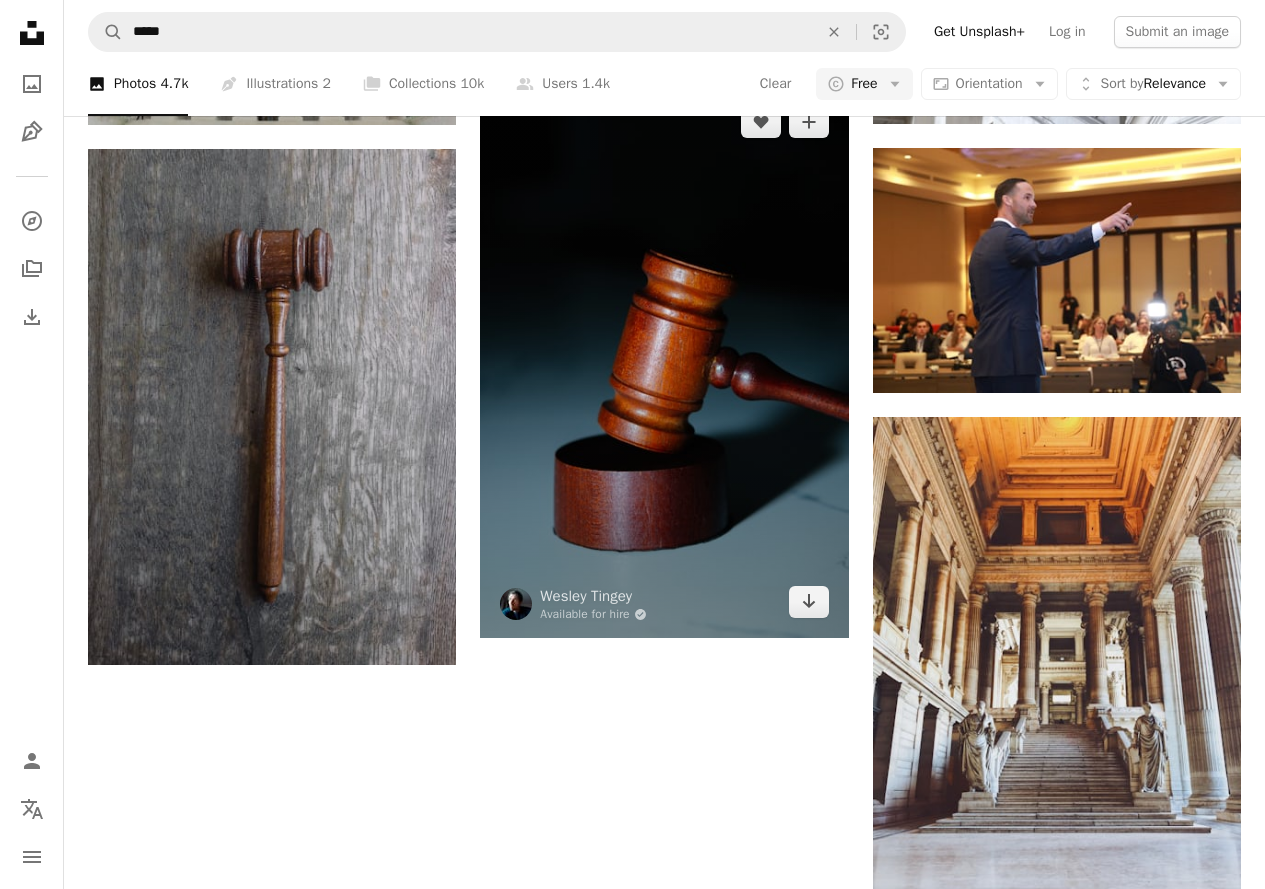 scroll, scrollTop: 2200, scrollLeft: 0, axis: vertical 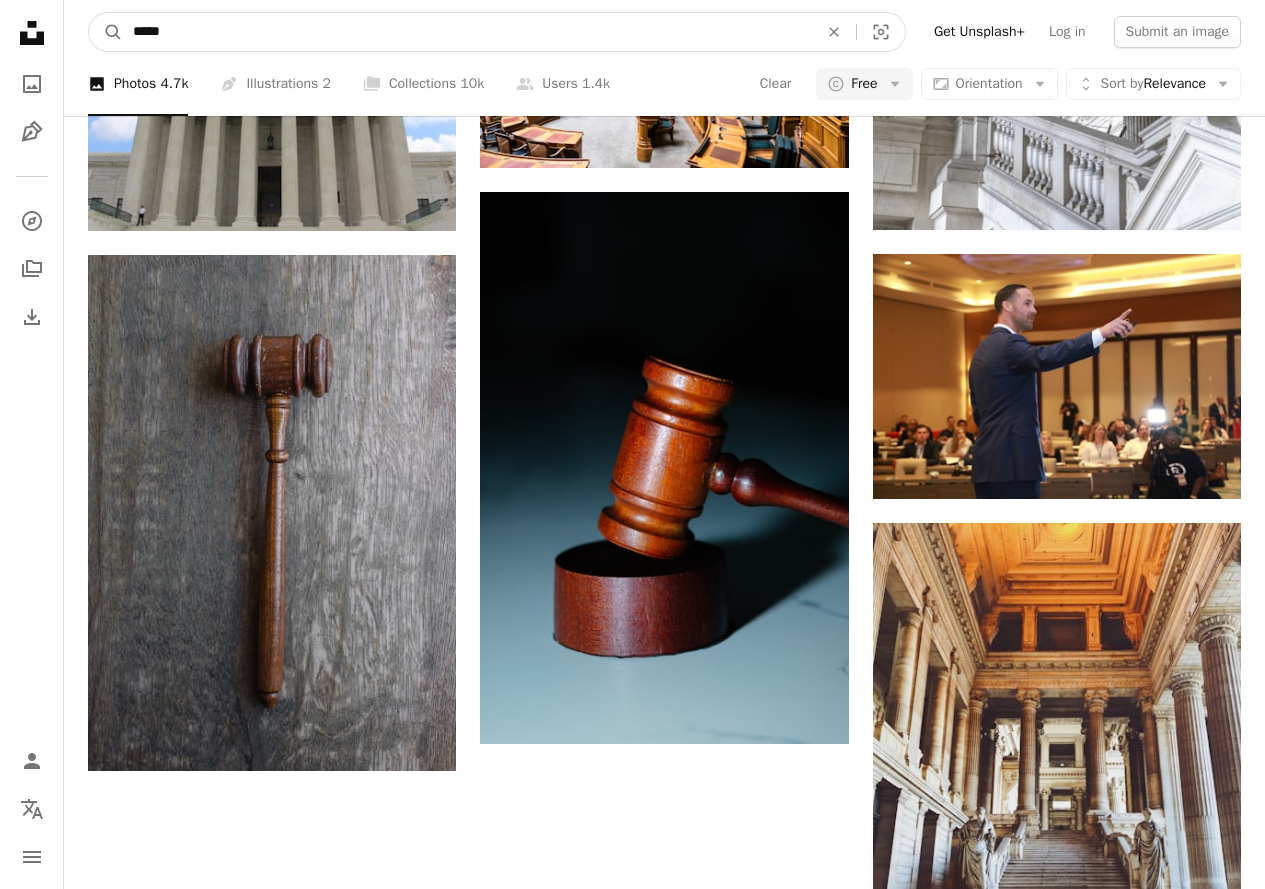 click on "*****" at bounding box center (467, 32) 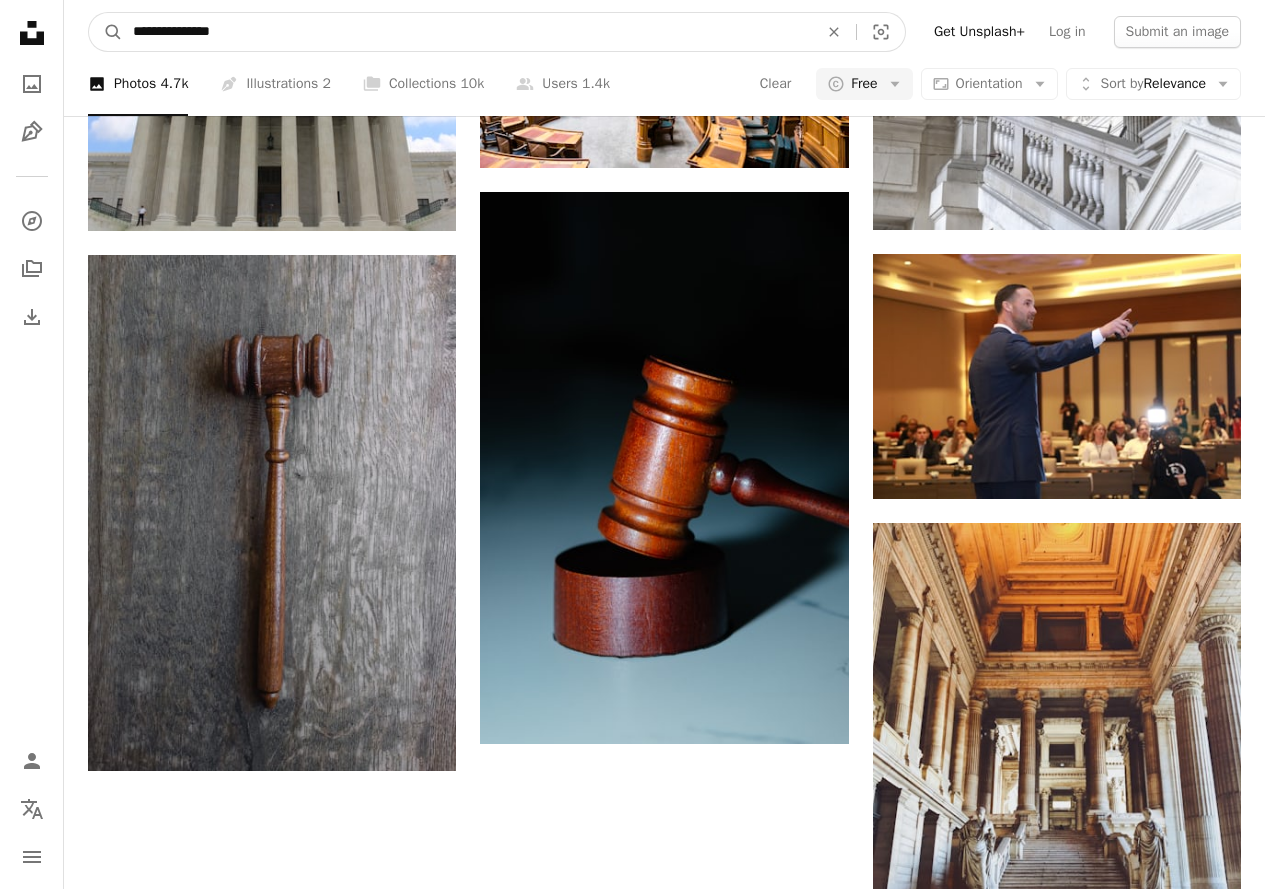 type on "**********" 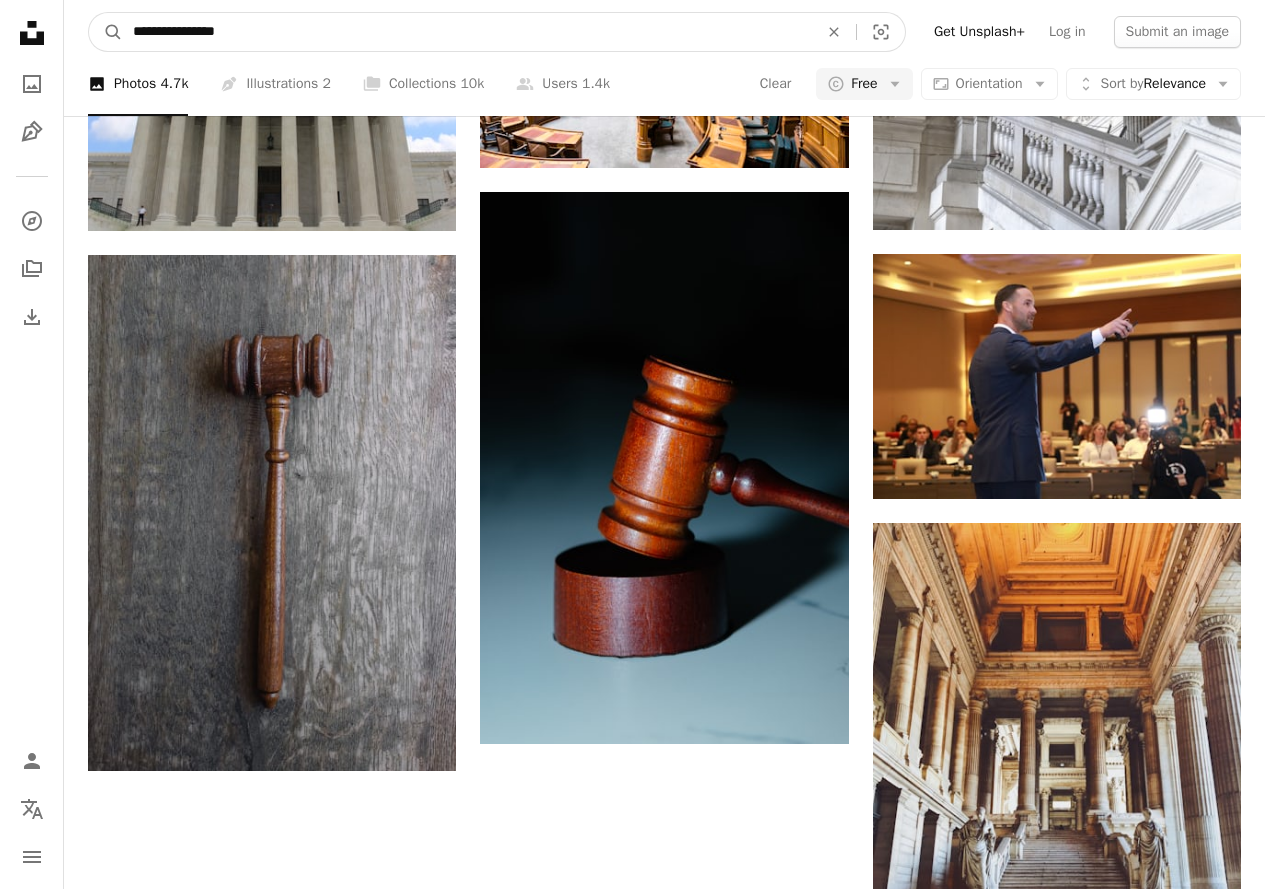 click on "A magnifying glass" at bounding box center (106, 32) 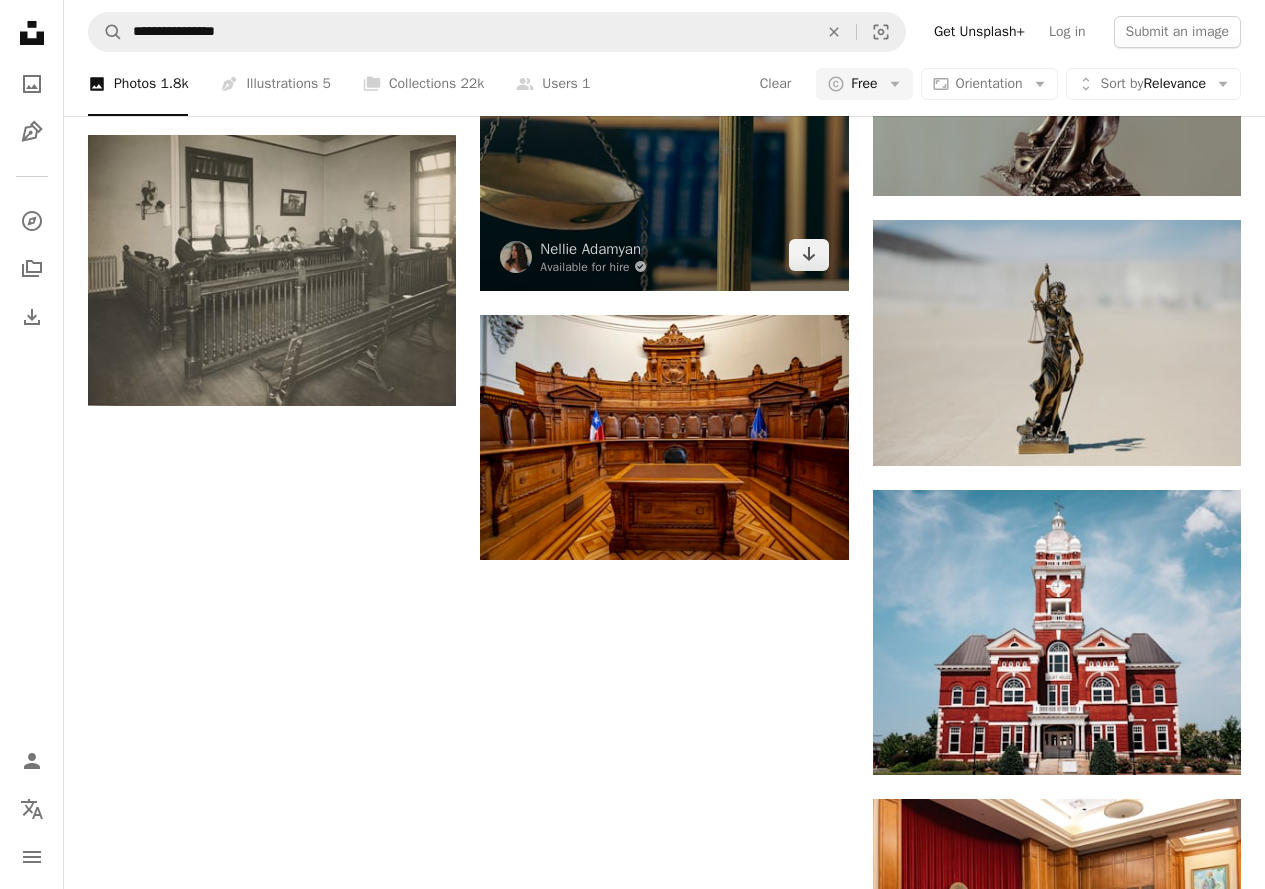 scroll, scrollTop: 2100, scrollLeft: 0, axis: vertical 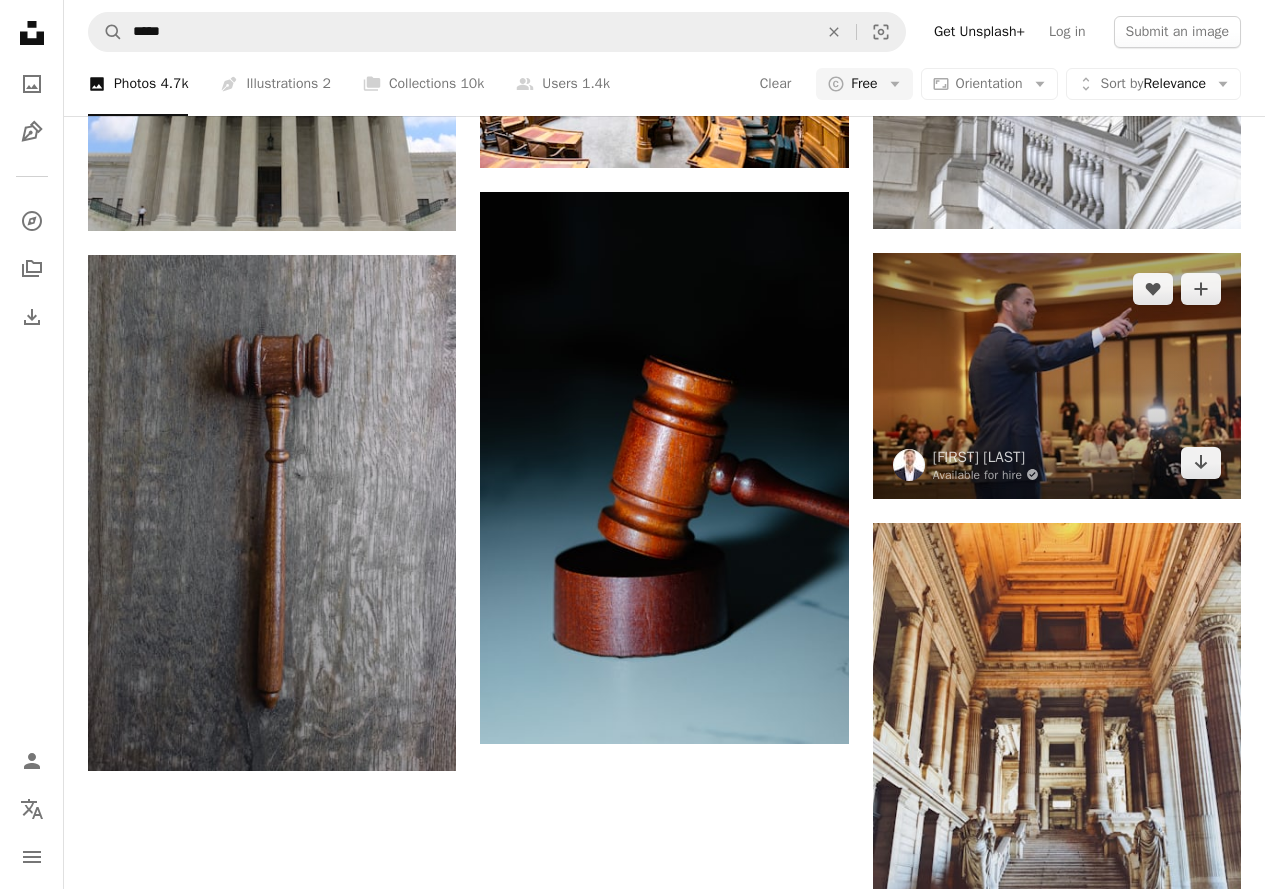 click at bounding box center [1057, 376] 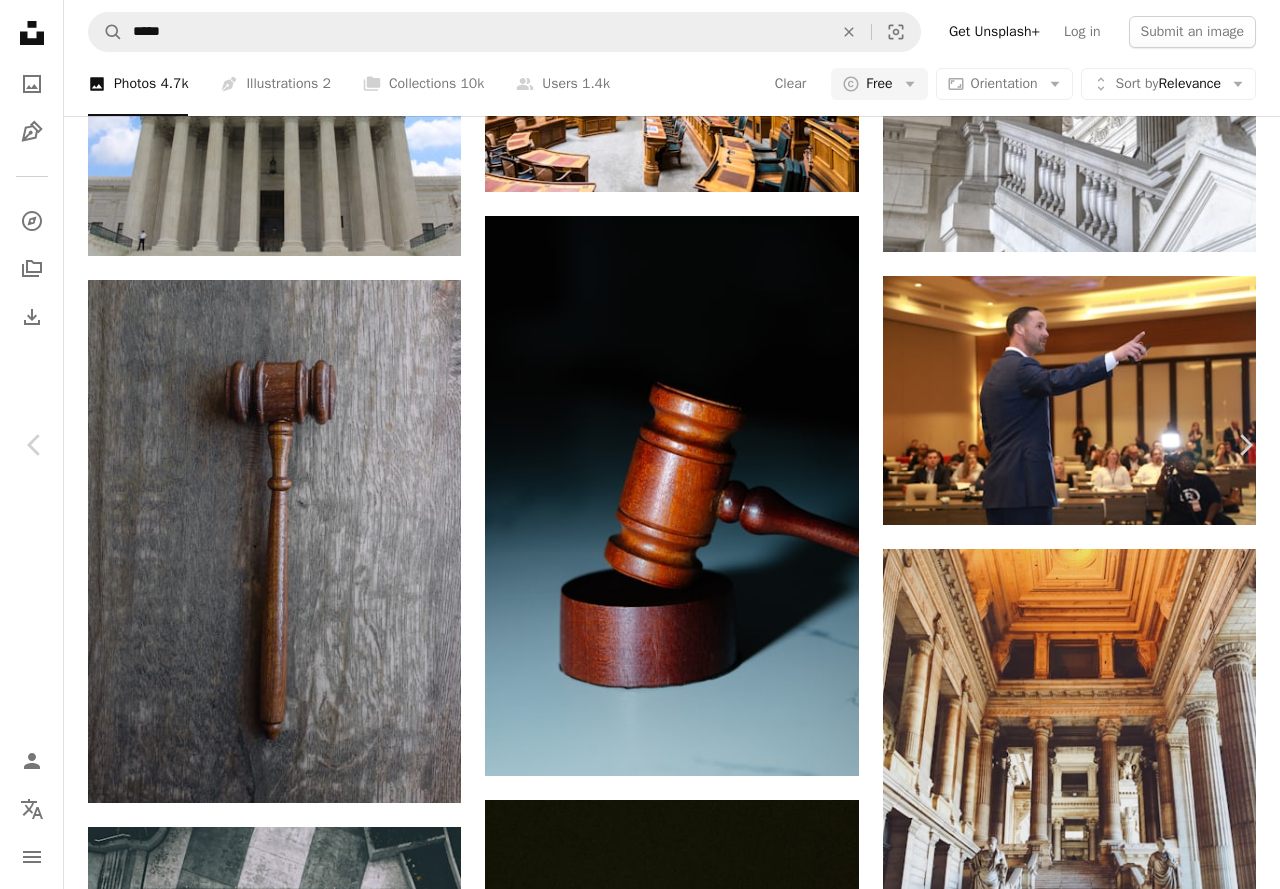 click on "Chevron down" 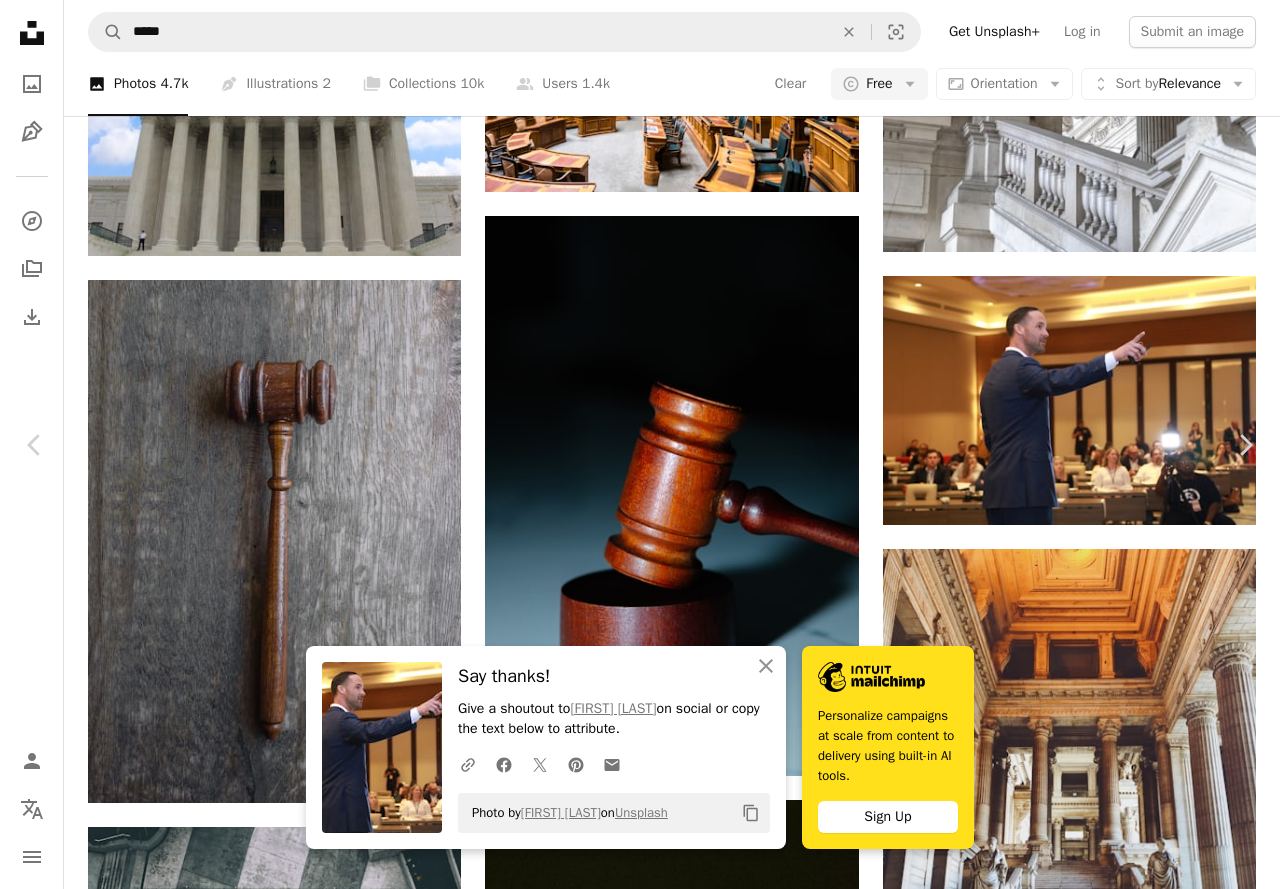 click on "An X shape" at bounding box center [20, 20] 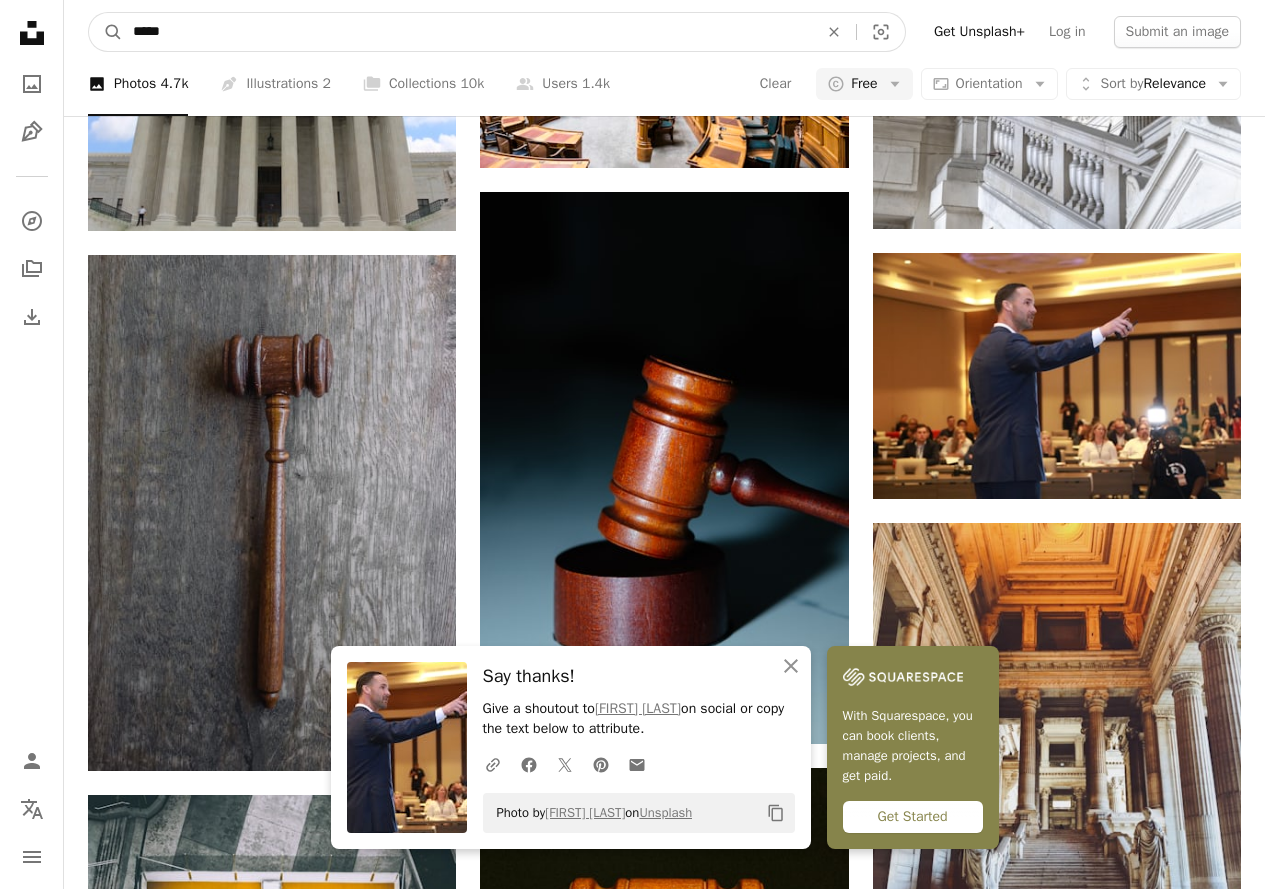click on "*****" at bounding box center [467, 32] 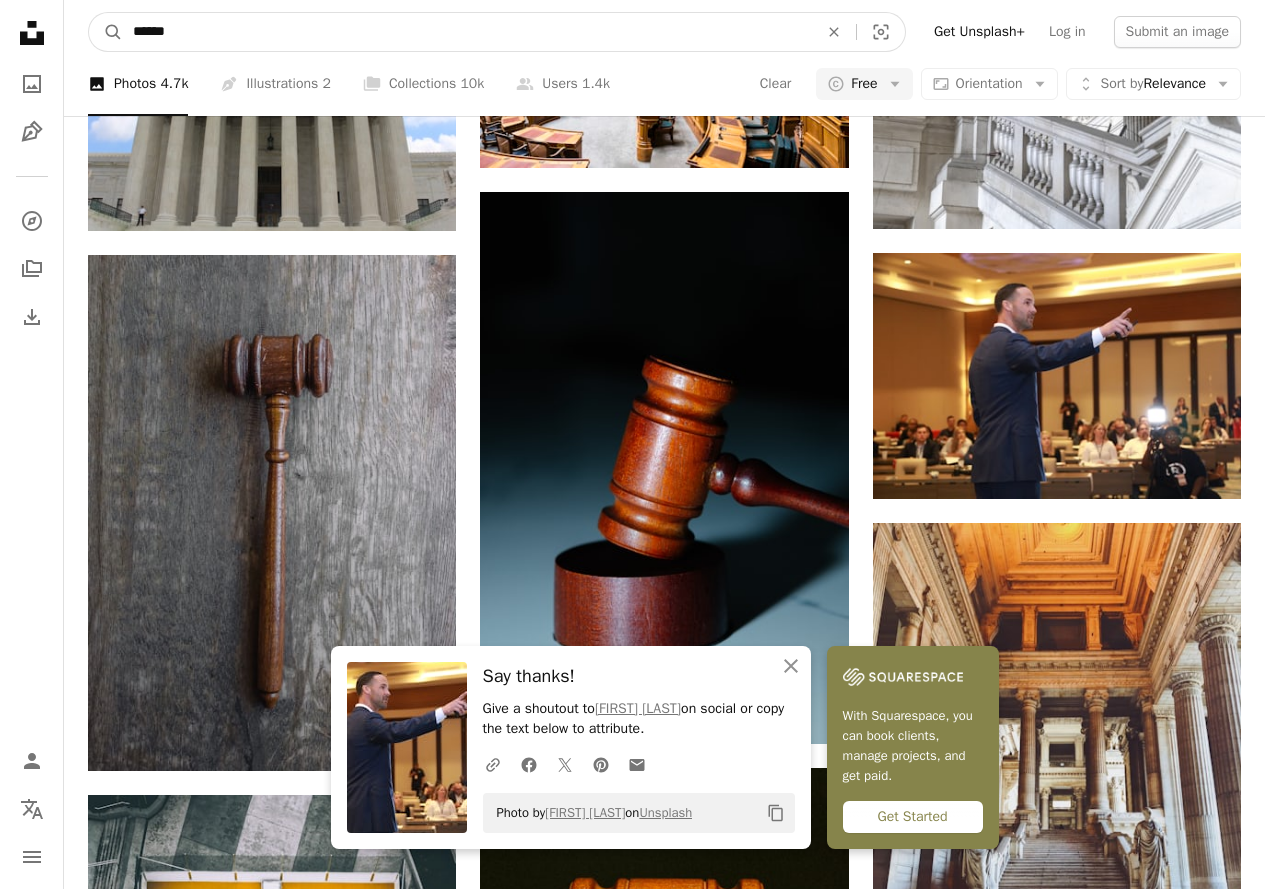 type on "*******" 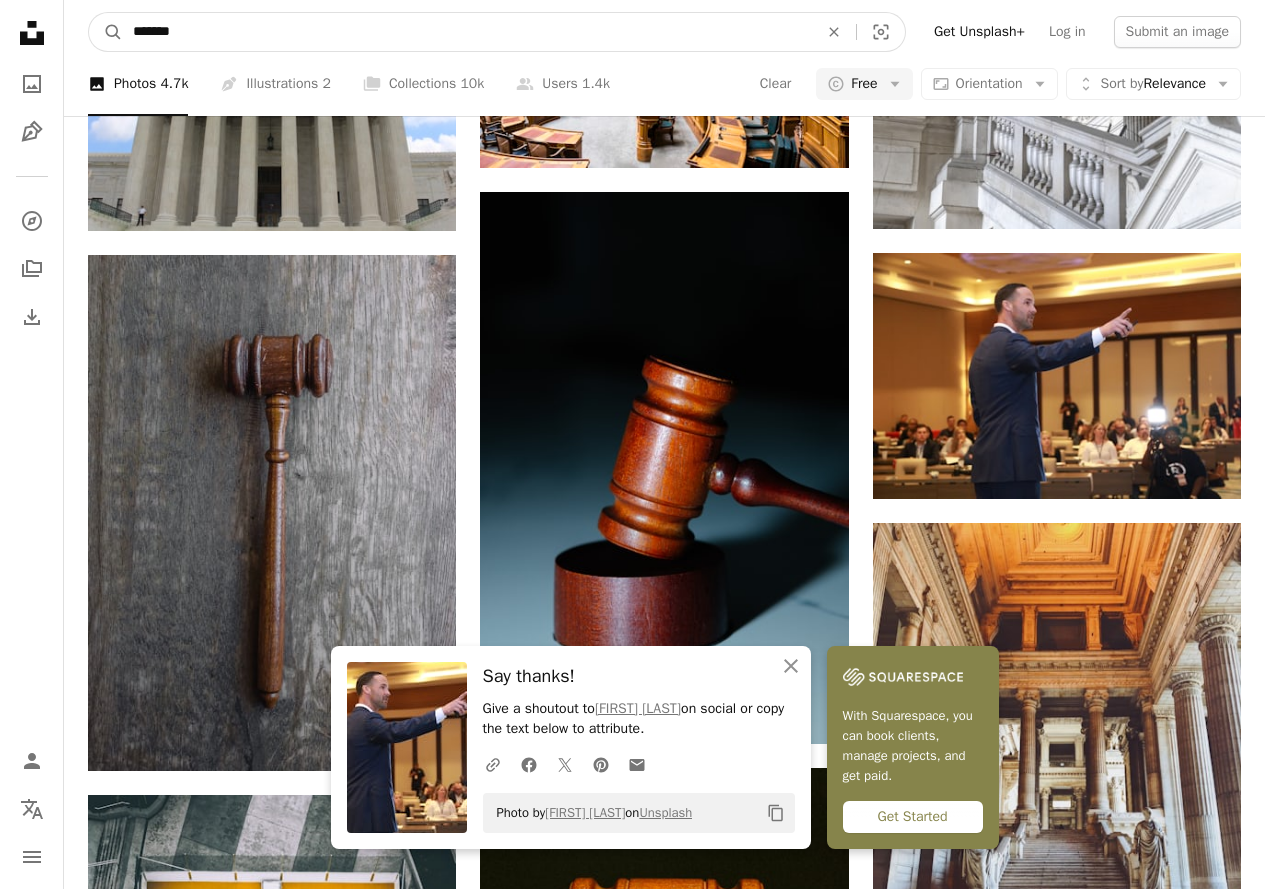 click on "A magnifying glass" at bounding box center [106, 32] 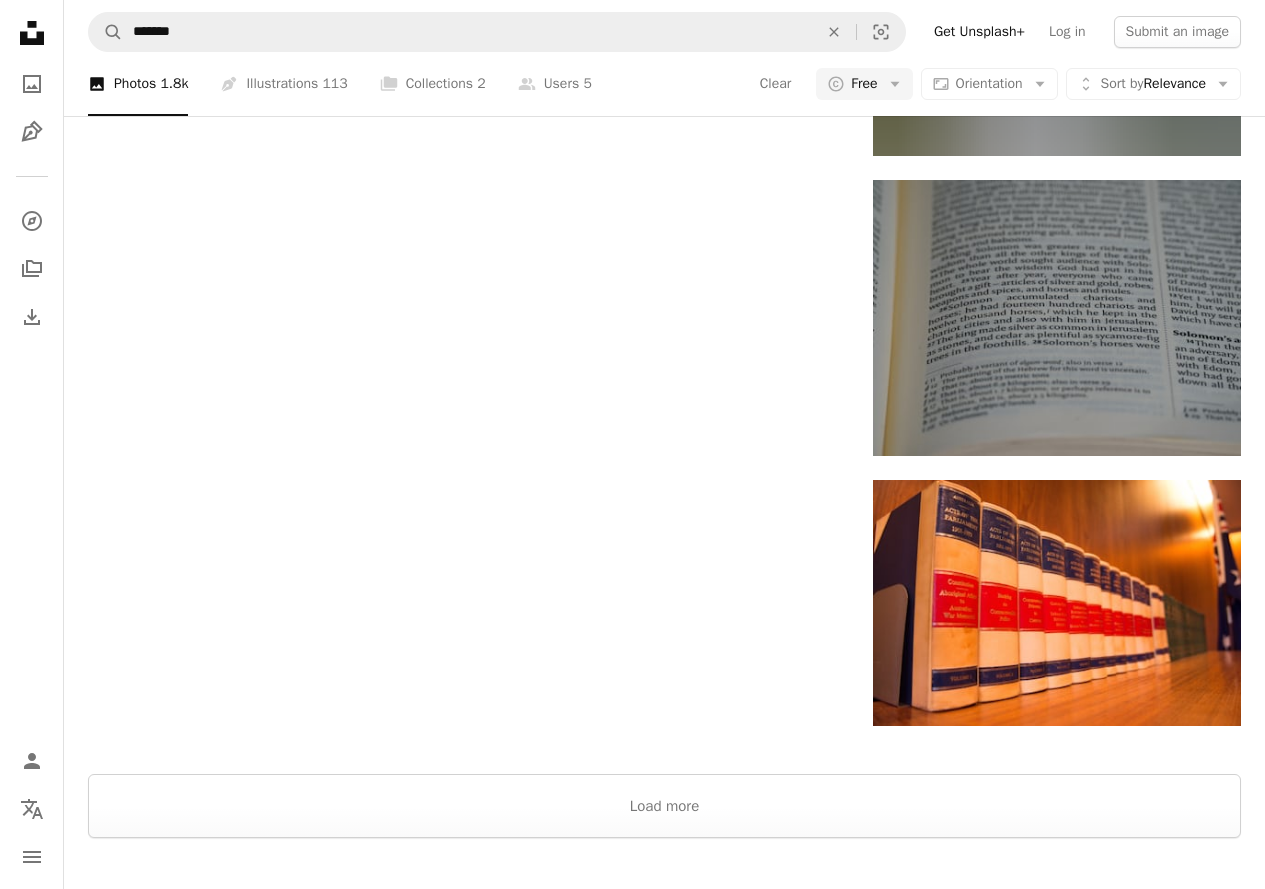 scroll, scrollTop: 2100, scrollLeft: 0, axis: vertical 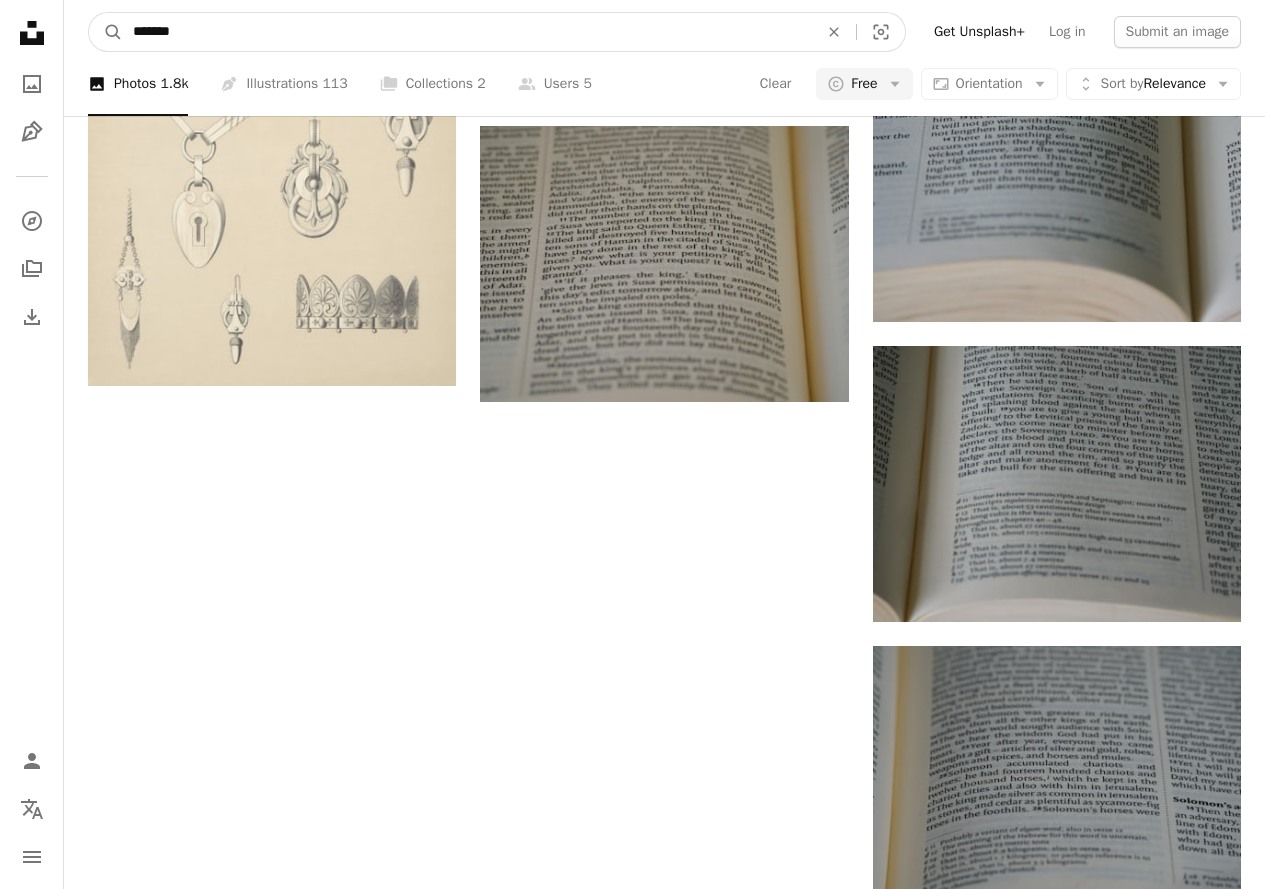 click on "*******" at bounding box center (467, 32) 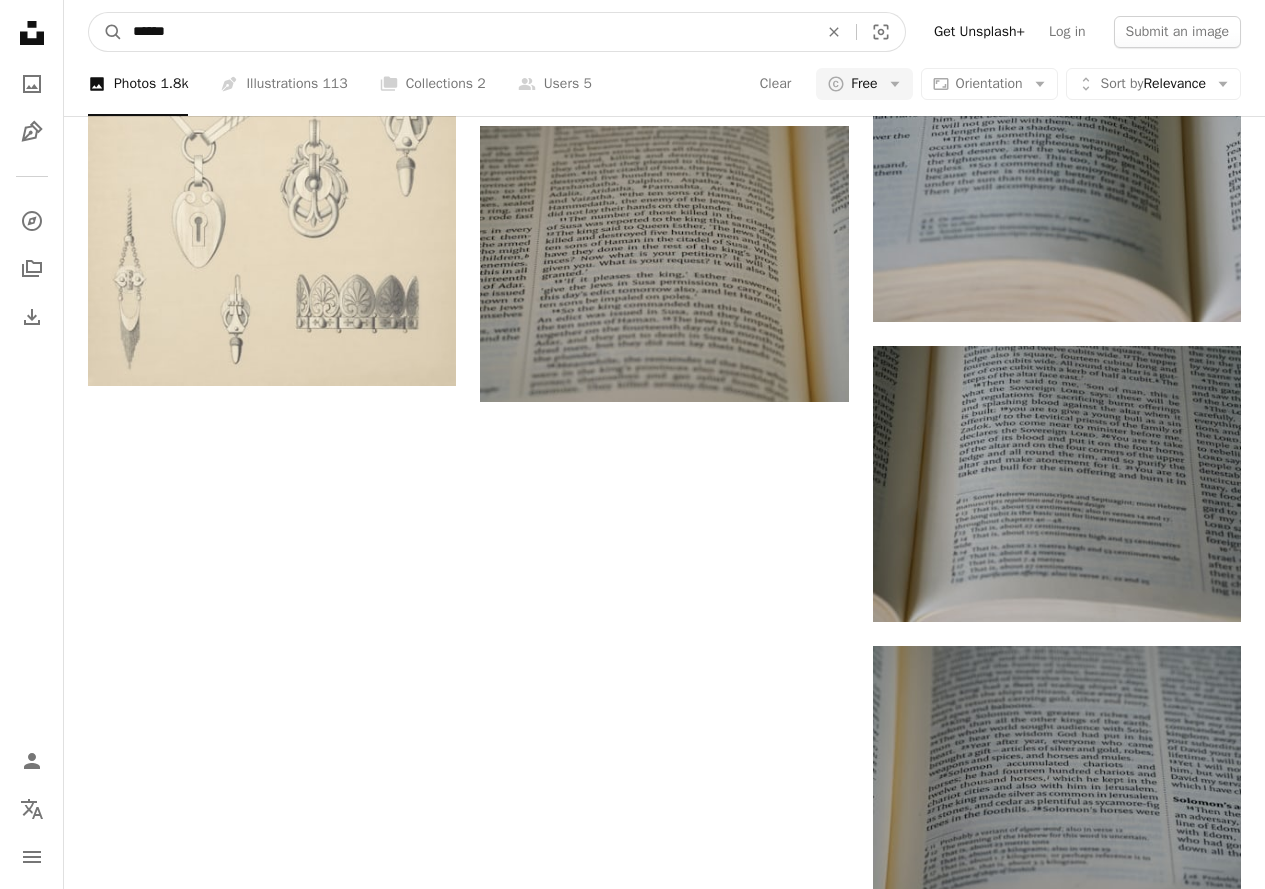click on "A magnifying glass" at bounding box center [106, 32] 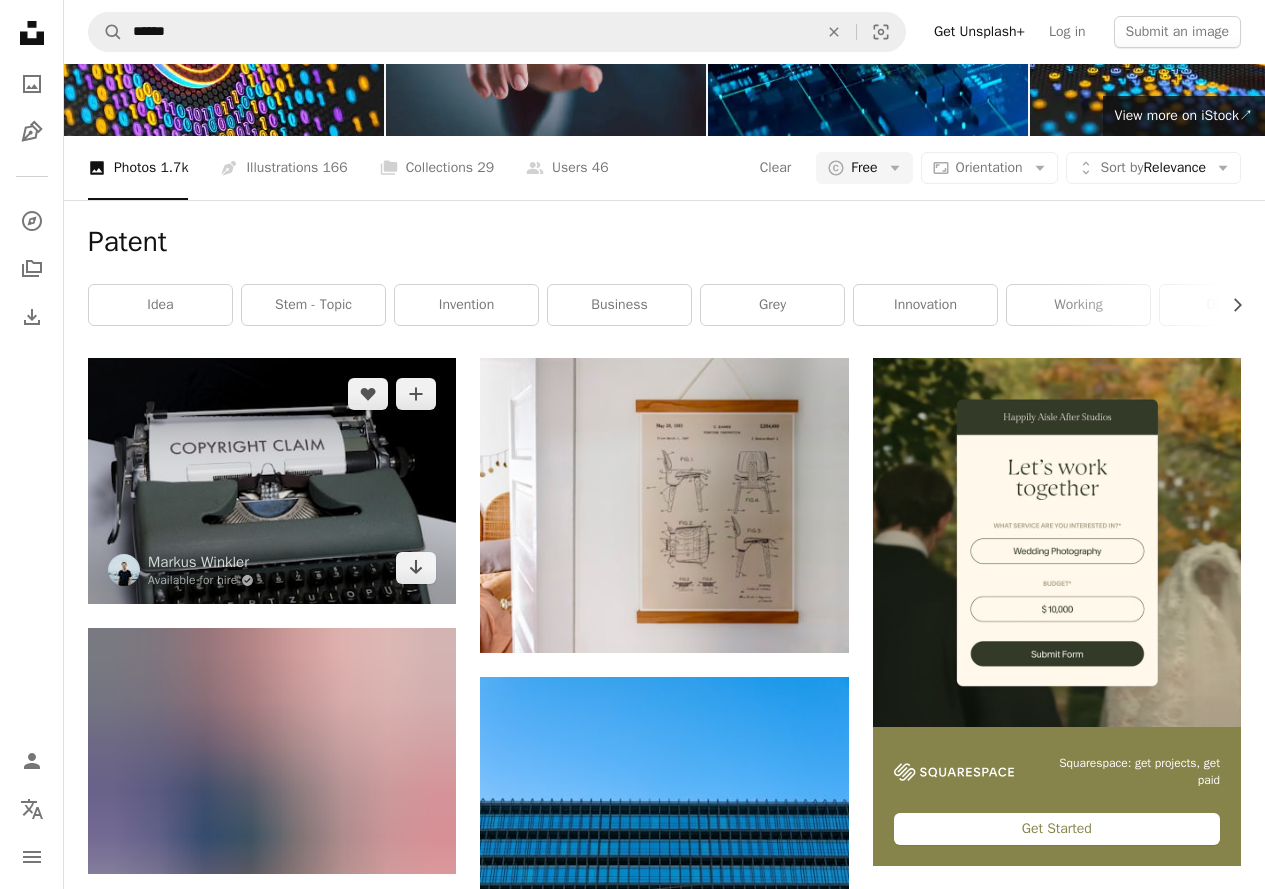 scroll, scrollTop: 0, scrollLeft: 0, axis: both 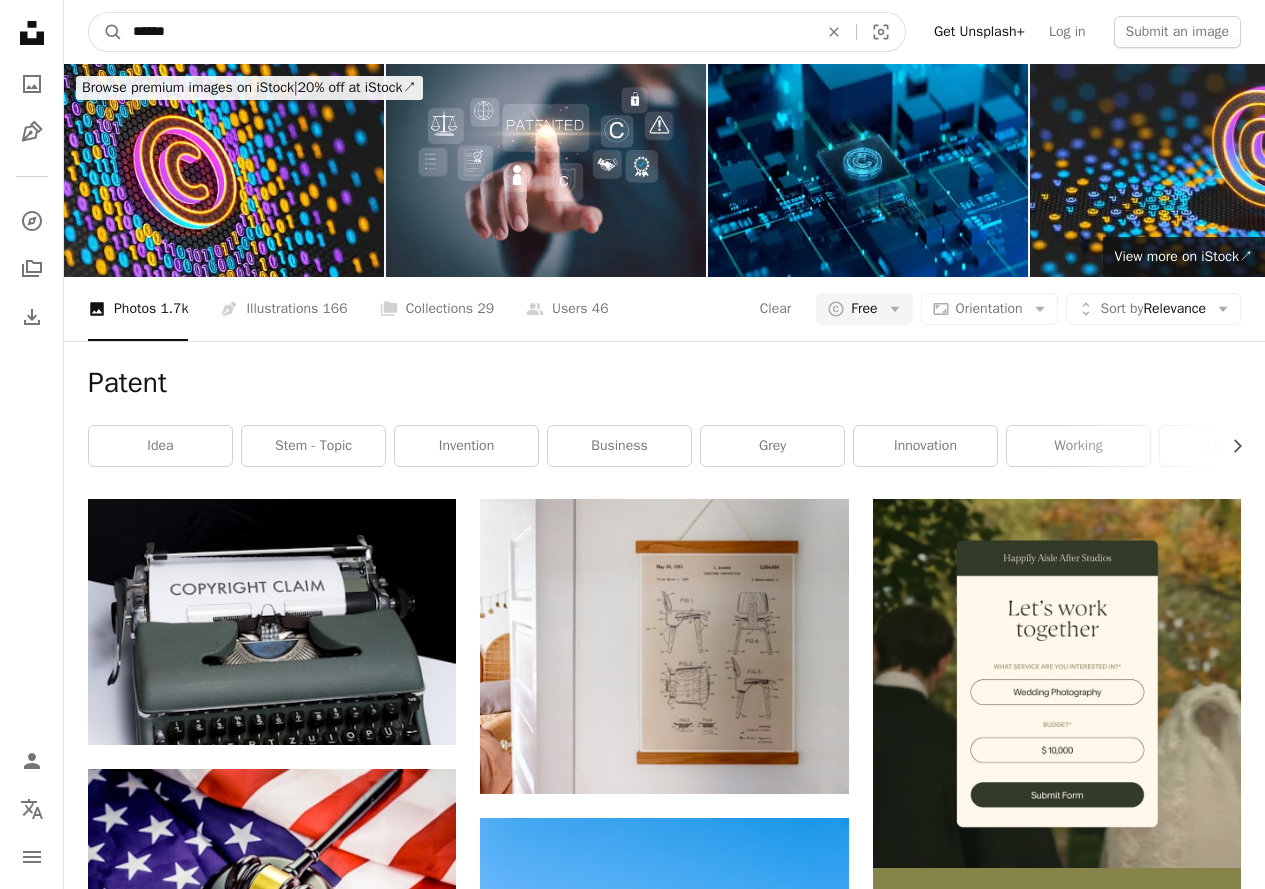 drag, startPoint x: 204, startPoint y: 33, endPoint x: 27, endPoint y: 15, distance: 177.9129 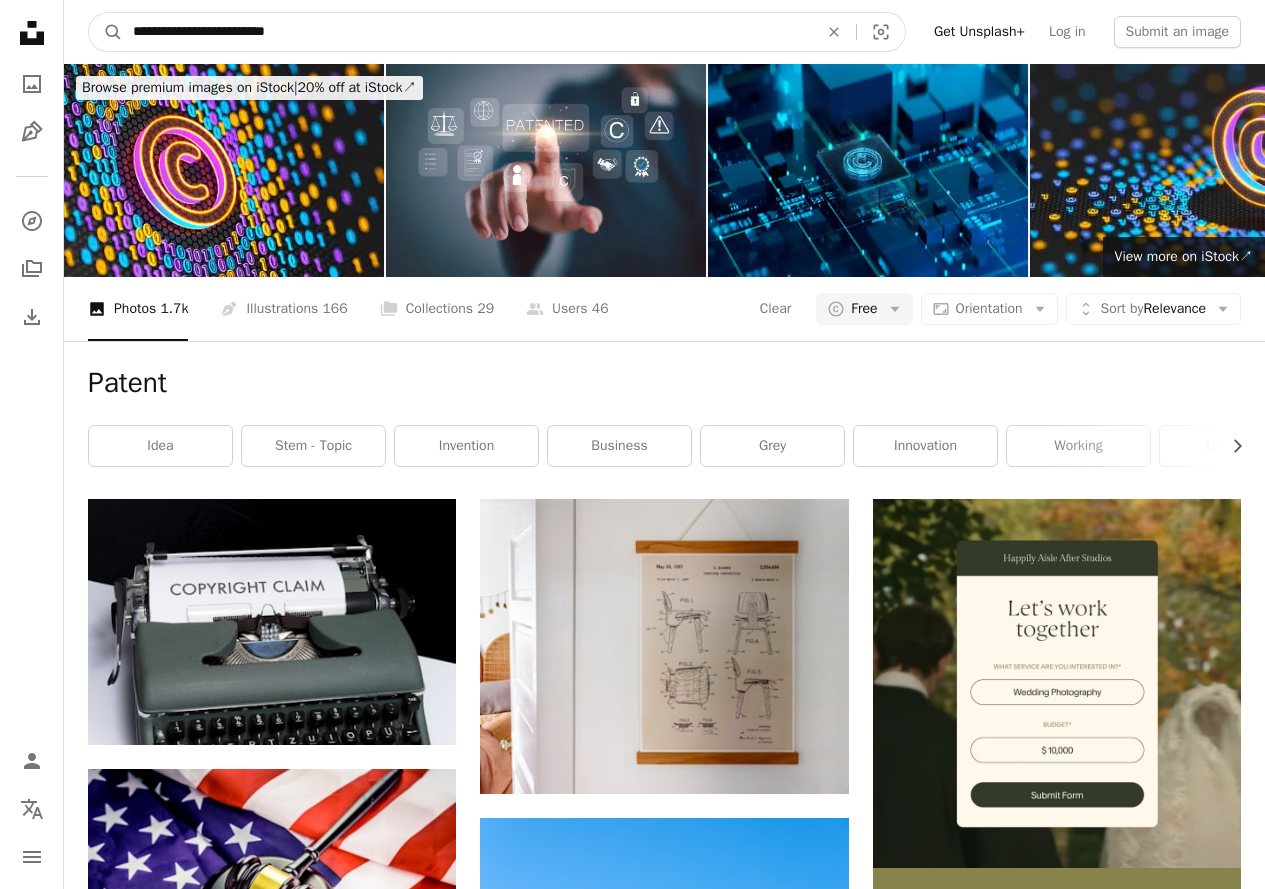 click on "A magnifying glass" at bounding box center (106, 32) 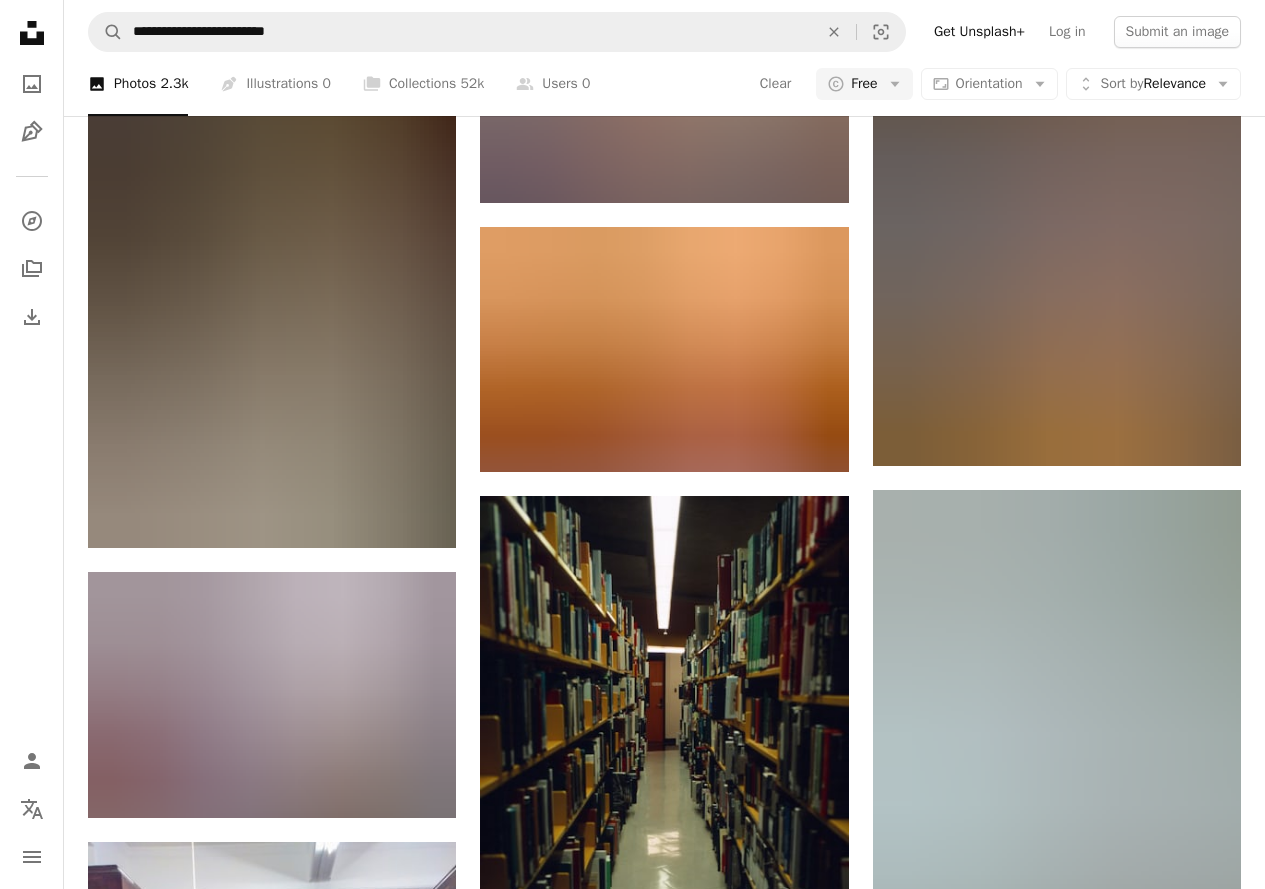 scroll, scrollTop: 2000, scrollLeft: 0, axis: vertical 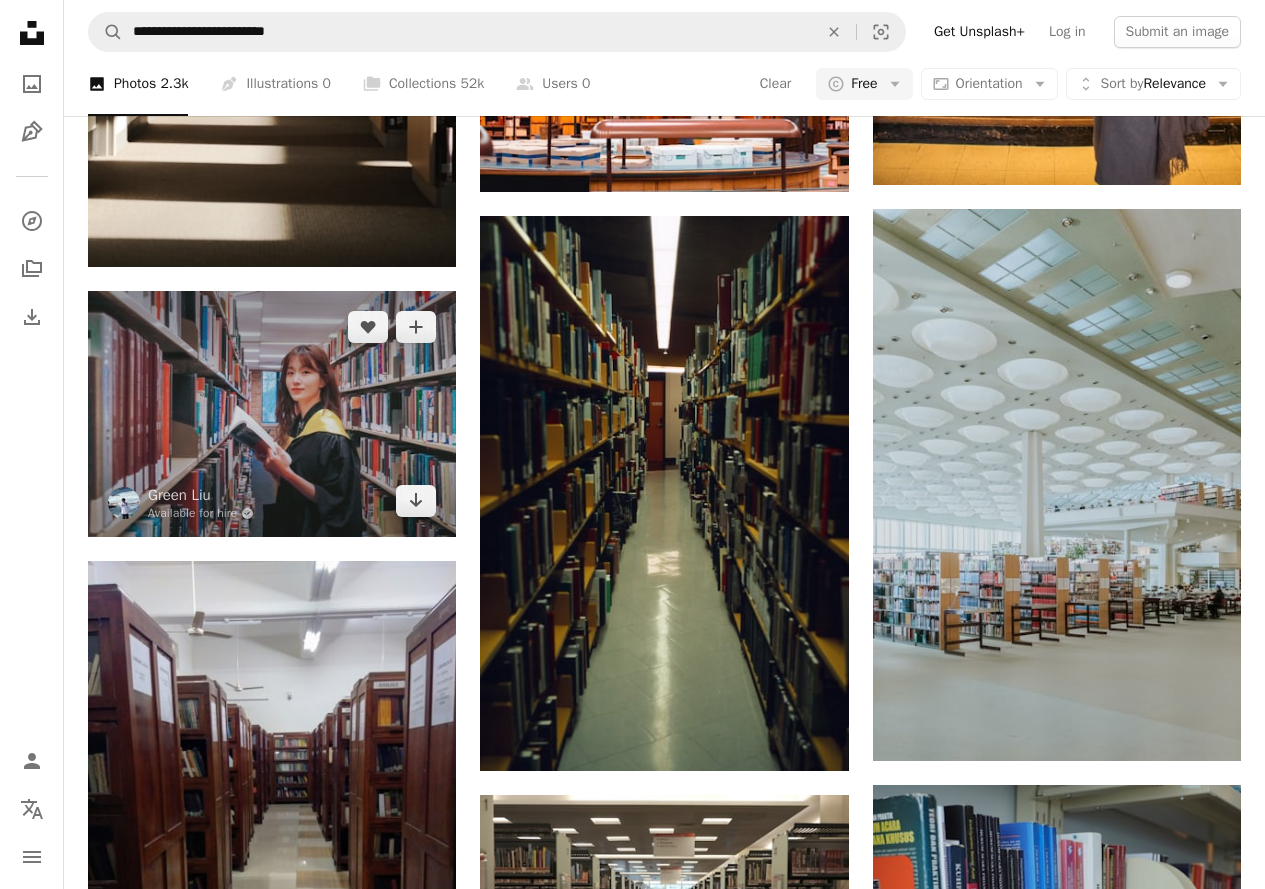 click at bounding box center [272, 414] 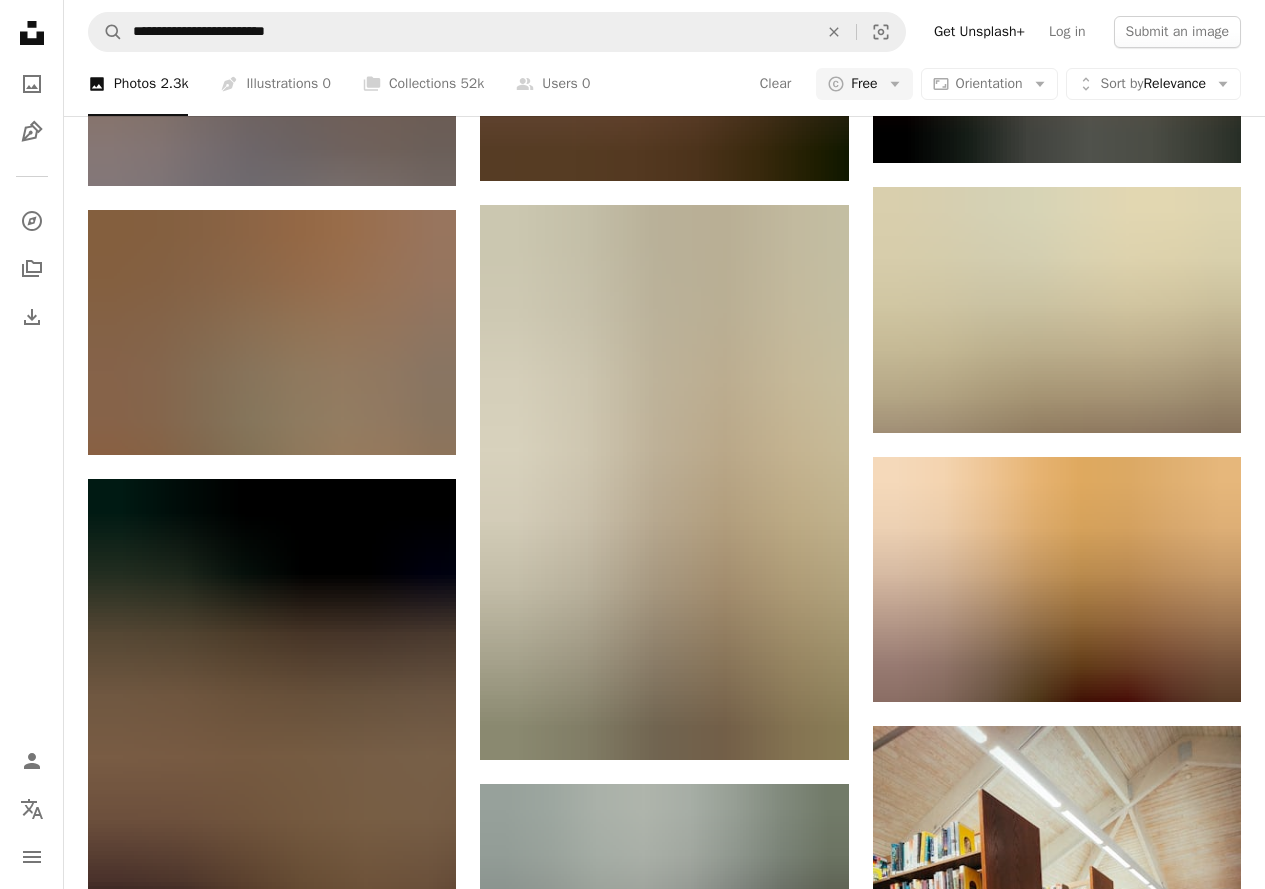 scroll, scrollTop: 3400, scrollLeft: 0, axis: vertical 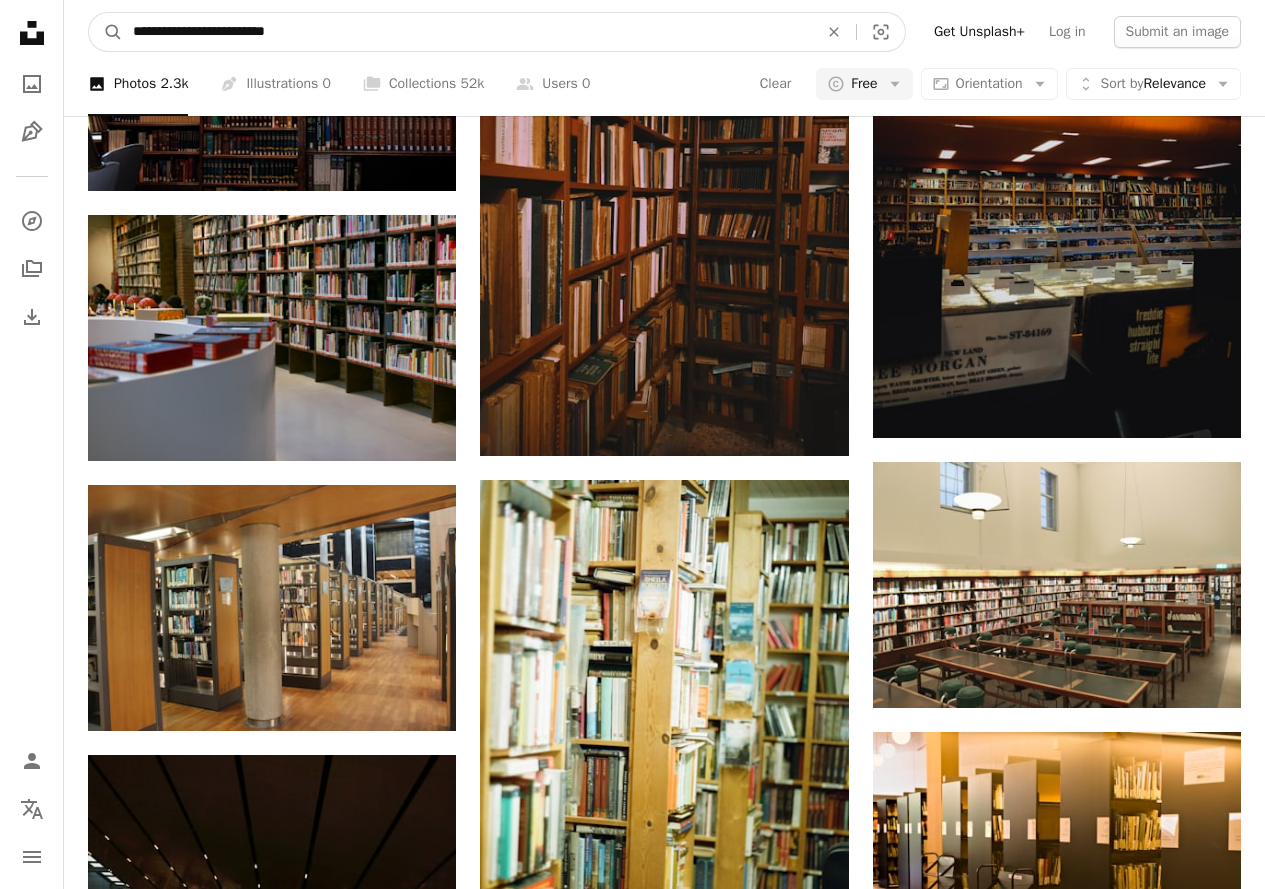 click on "**********" at bounding box center (467, 32) 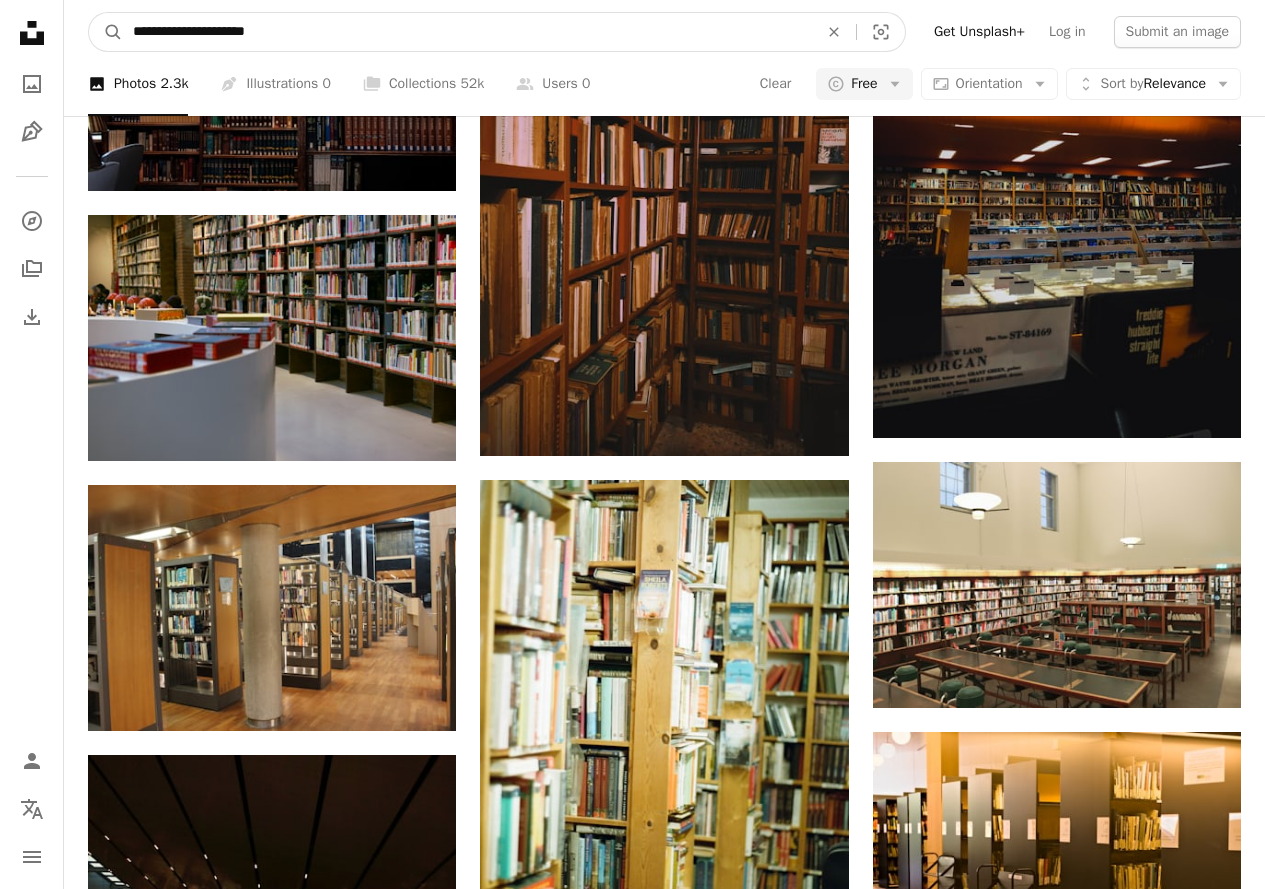 click on "A magnifying glass" at bounding box center (106, 32) 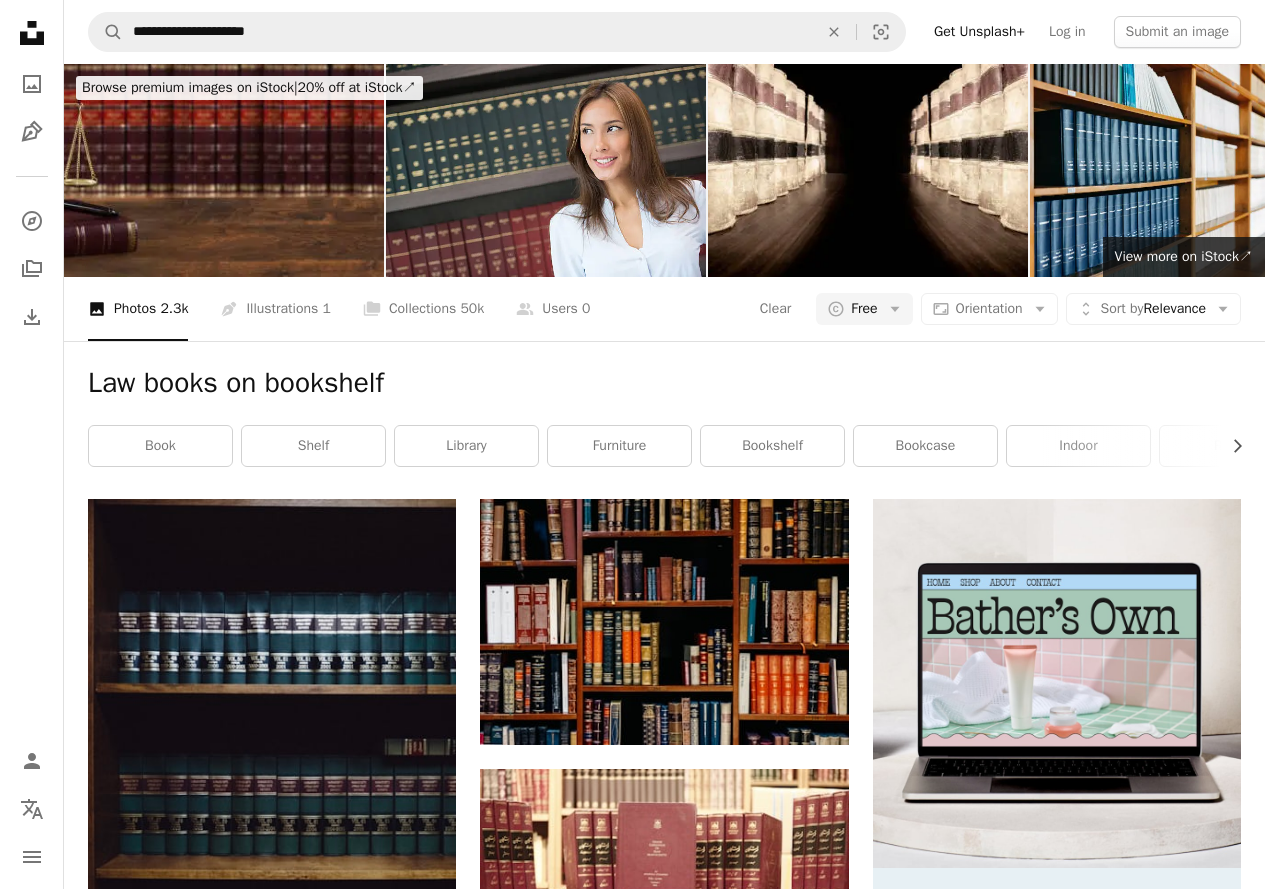 scroll, scrollTop: 400, scrollLeft: 0, axis: vertical 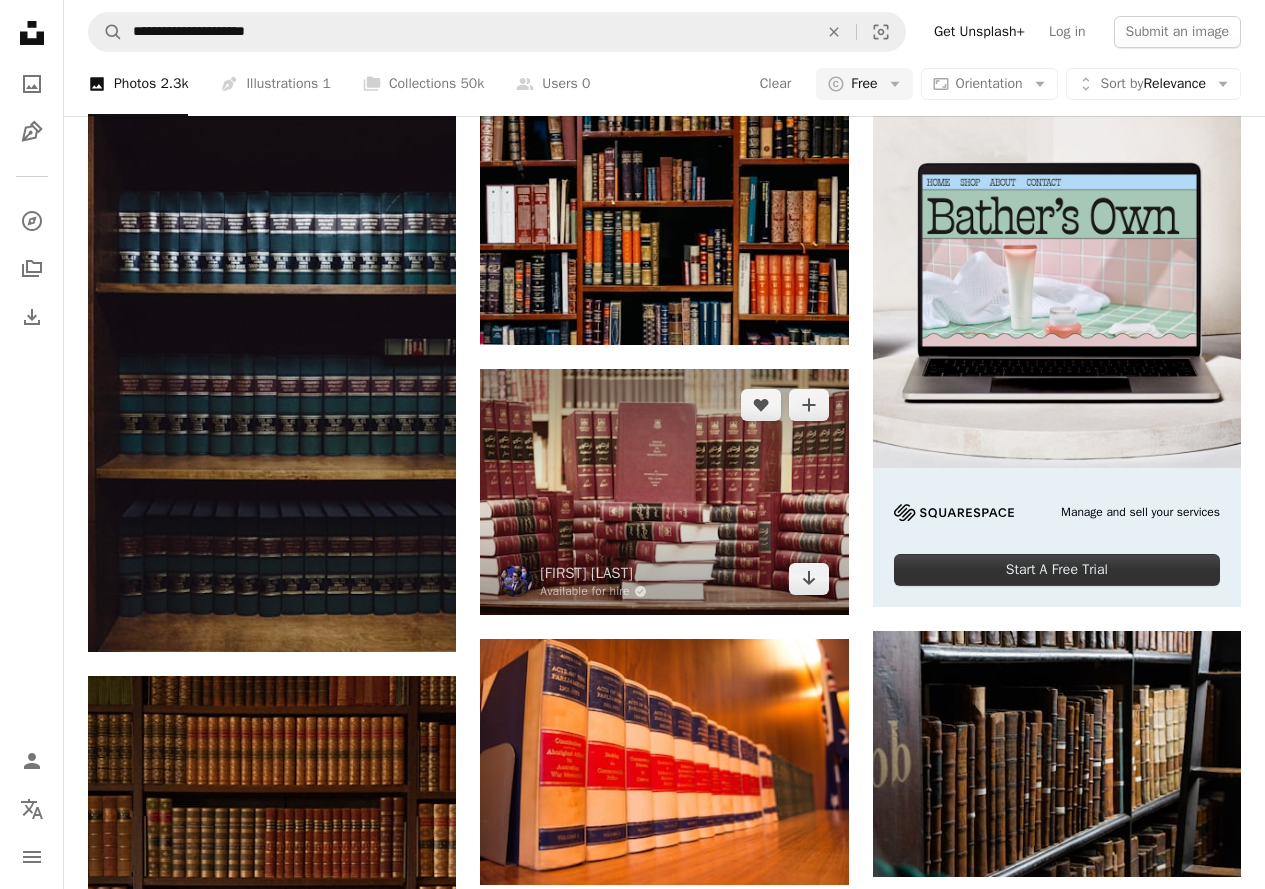 click at bounding box center (664, 492) 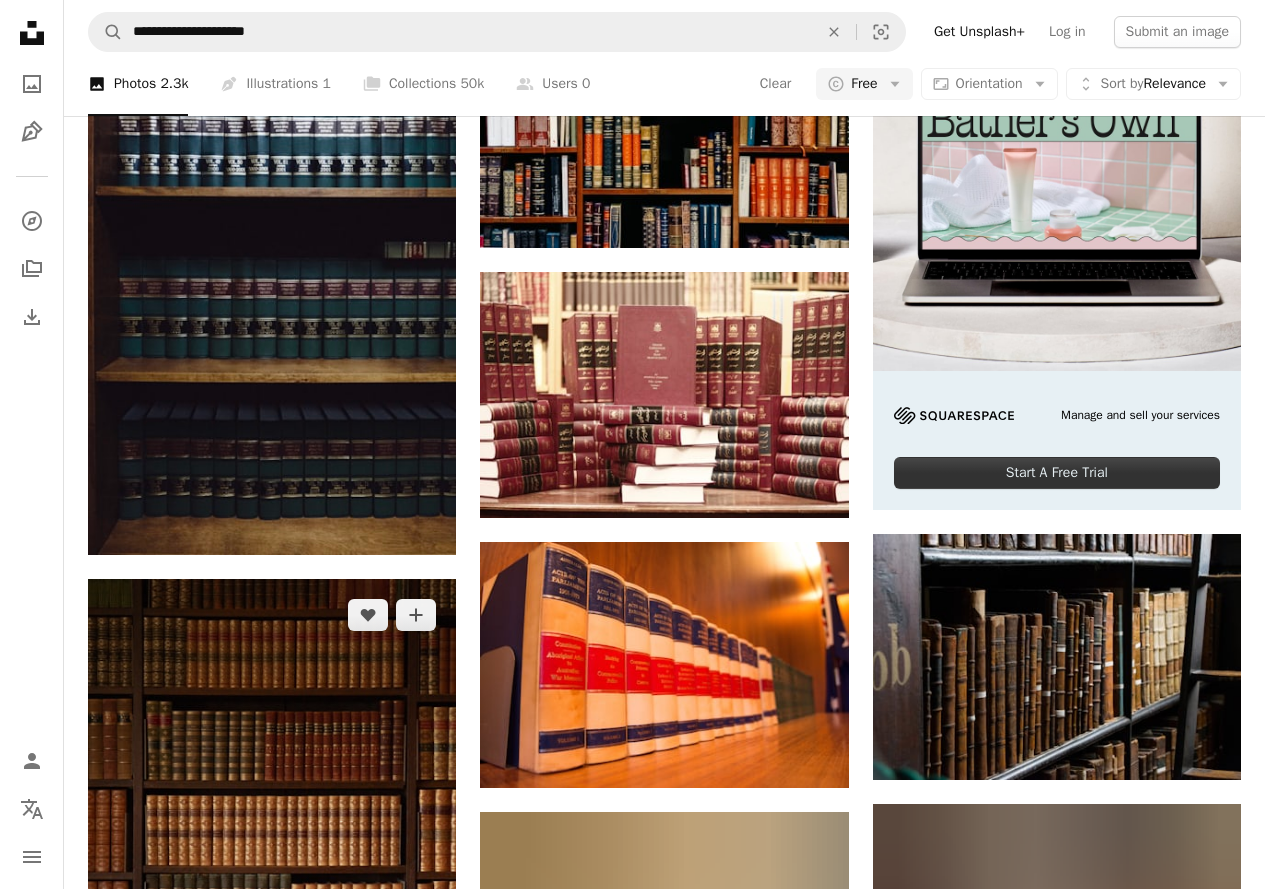 scroll, scrollTop: 400, scrollLeft: 0, axis: vertical 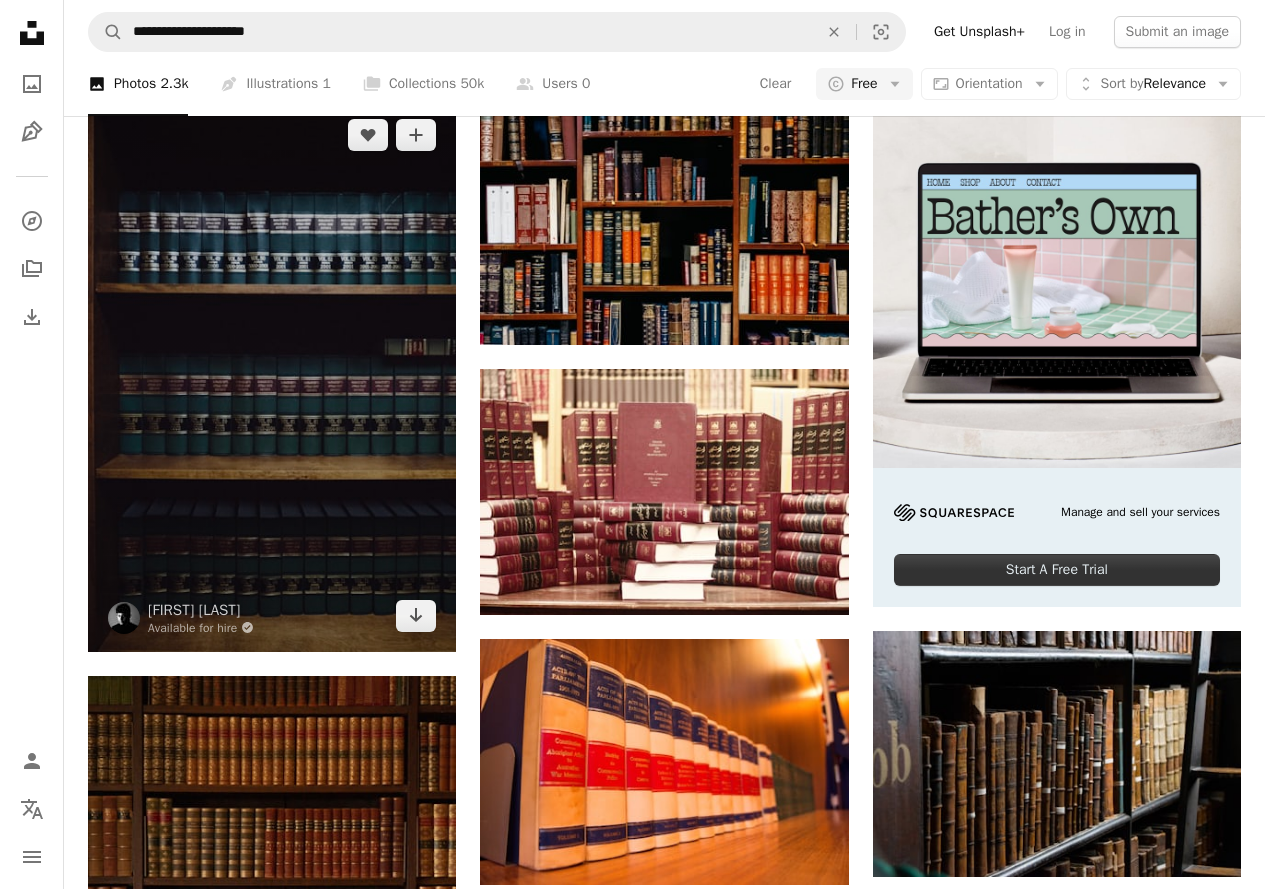 click at bounding box center (272, 375) 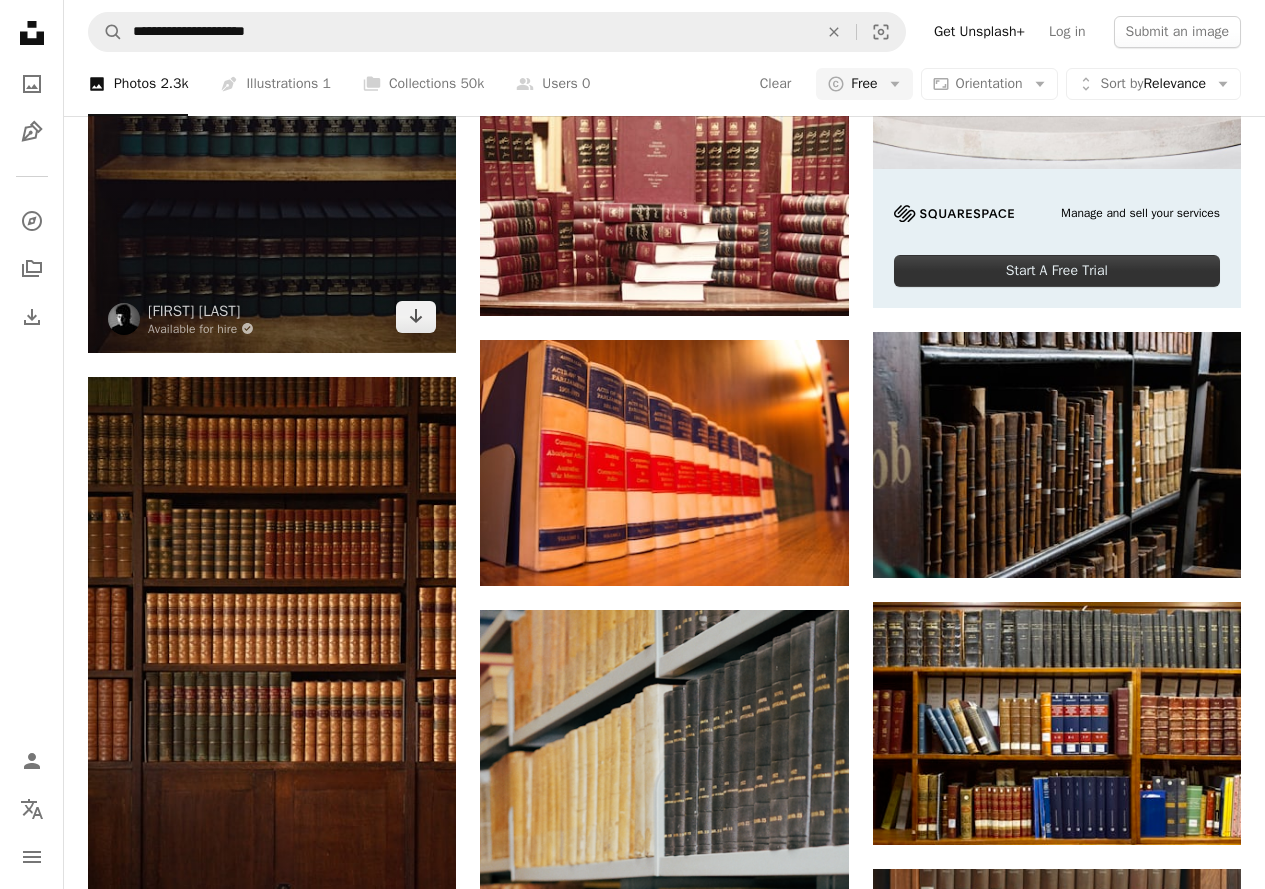scroll, scrollTop: 700, scrollLeft: 0, axis: vertical 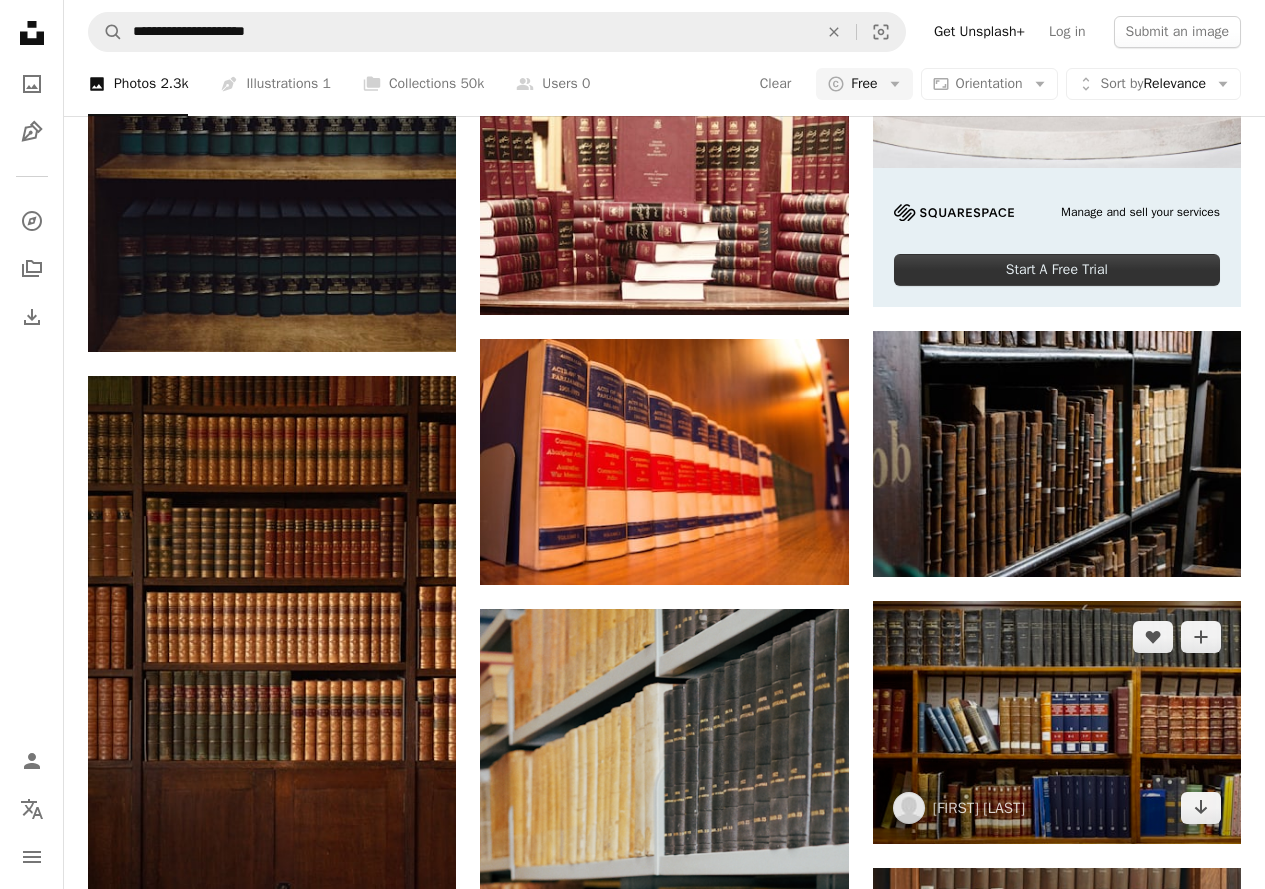 click at bounding box center (1057, 722) 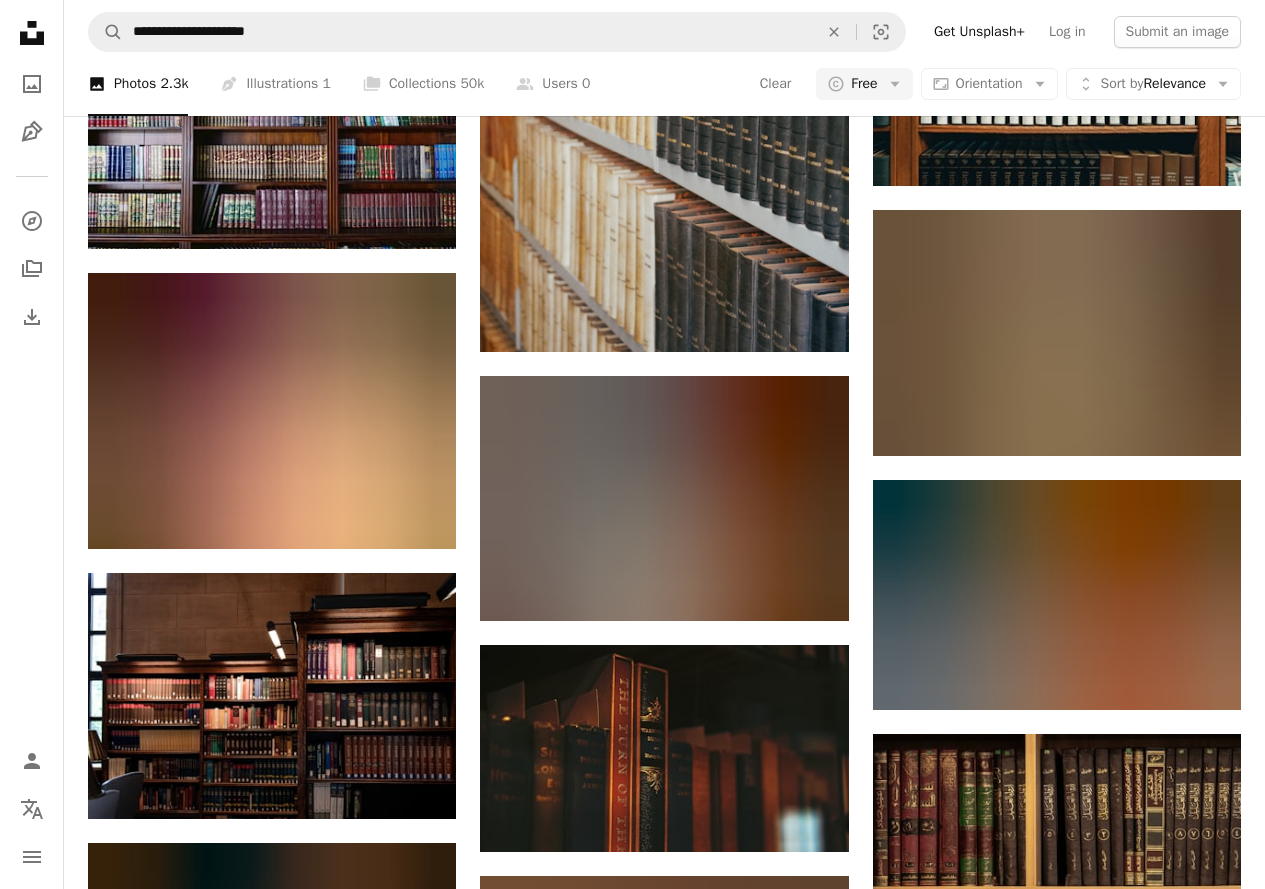 scroll, scrollTop: 1600, scrollLeft: 0, axis: vertical 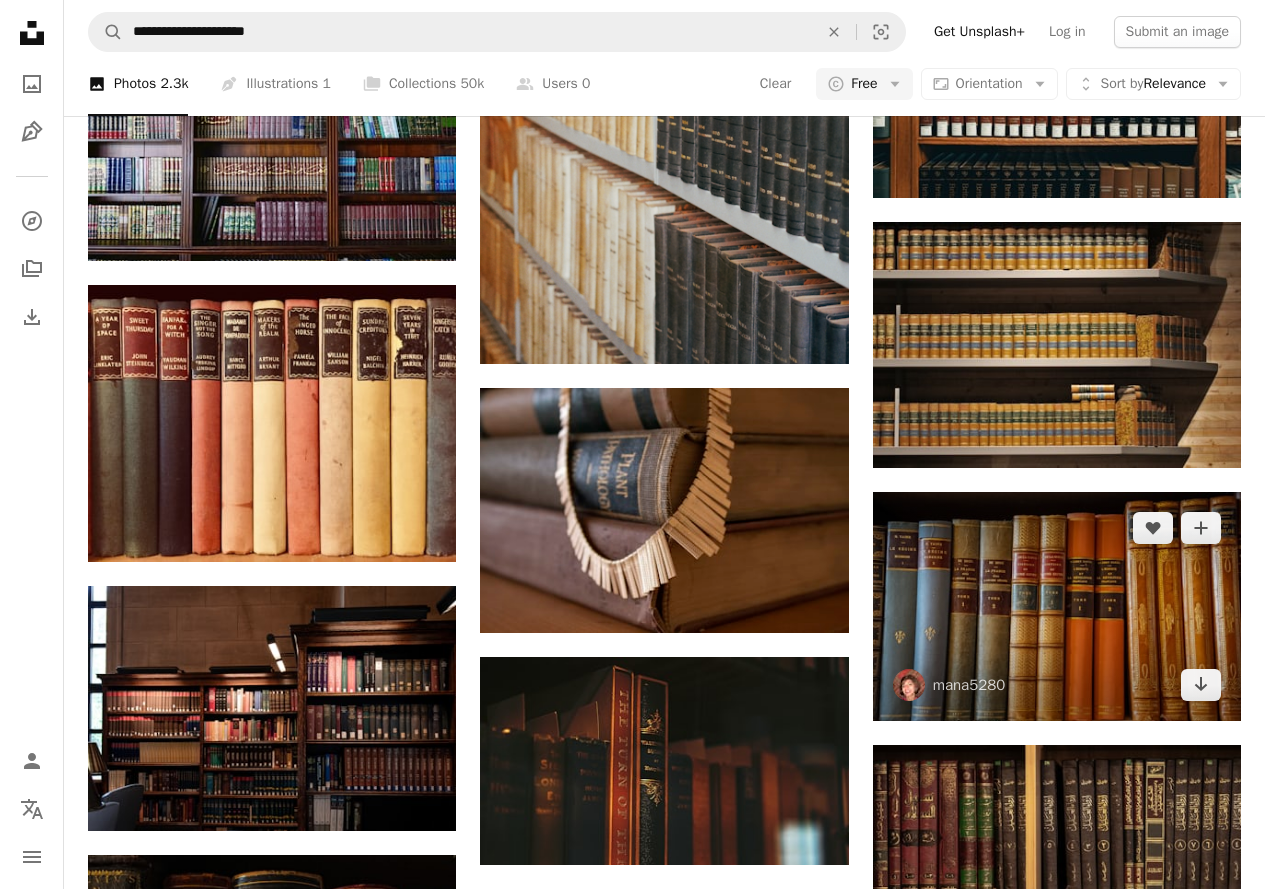 click at bounding box center (1057, 606) 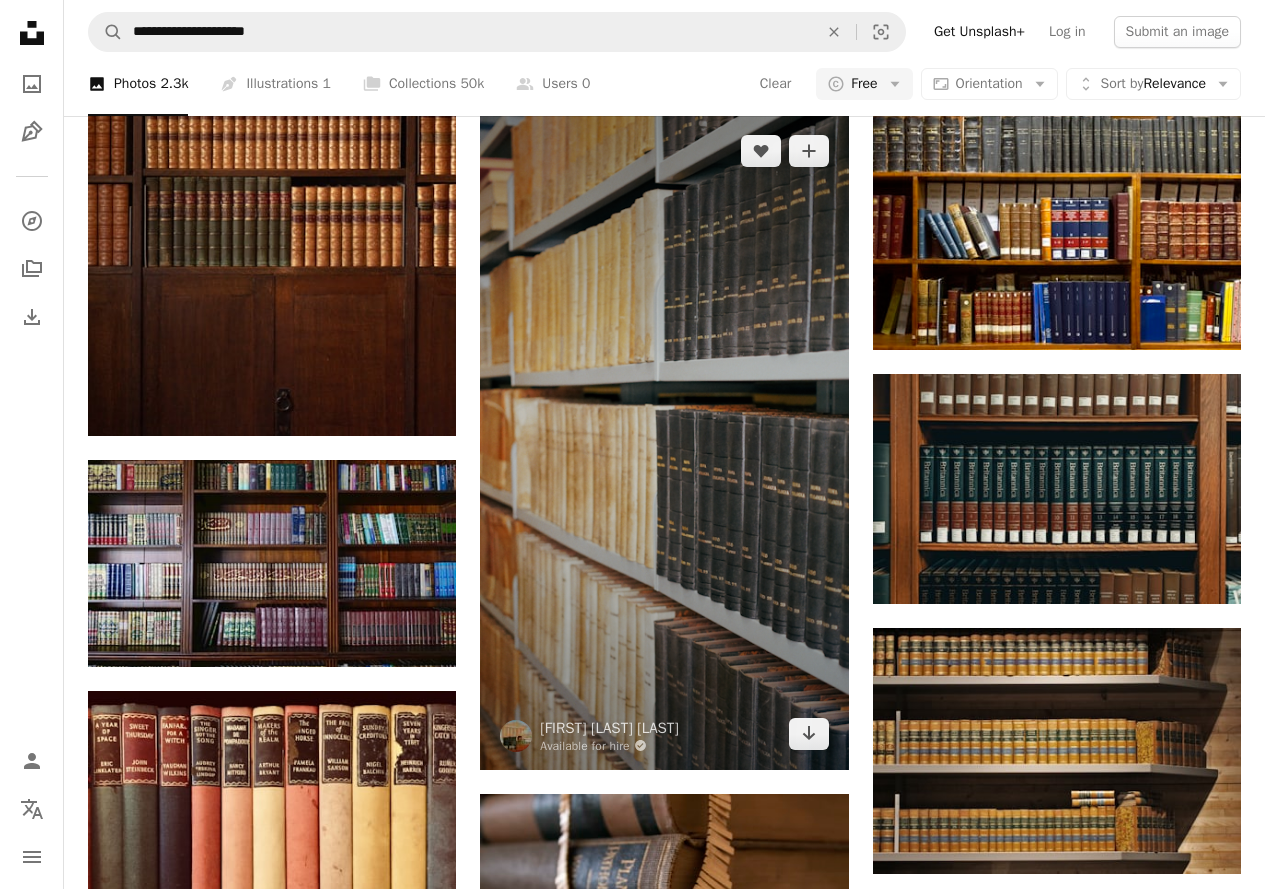 scroll, scrollTop: 1100, scrollLeft: 0, axis: vertical 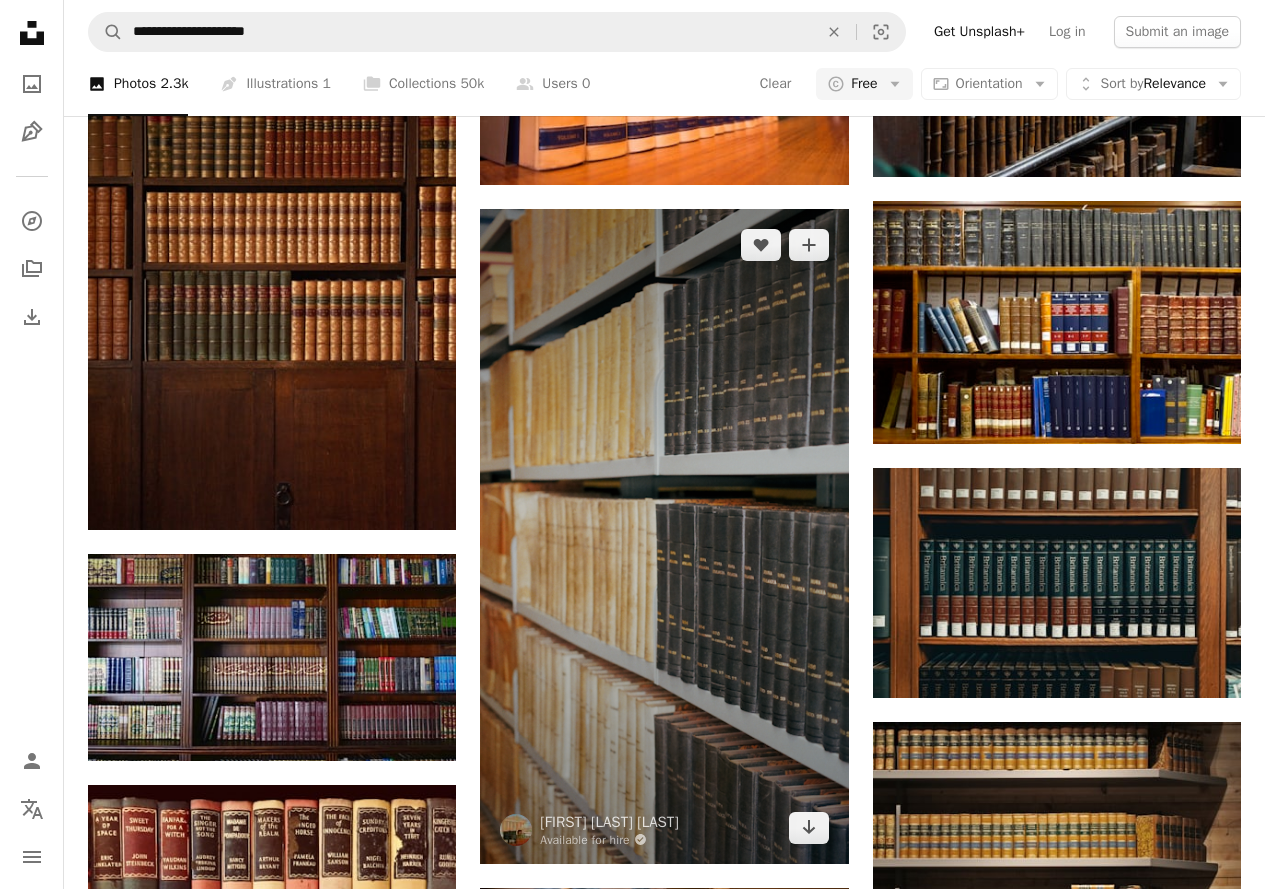 click at bounding box center (664, 536) 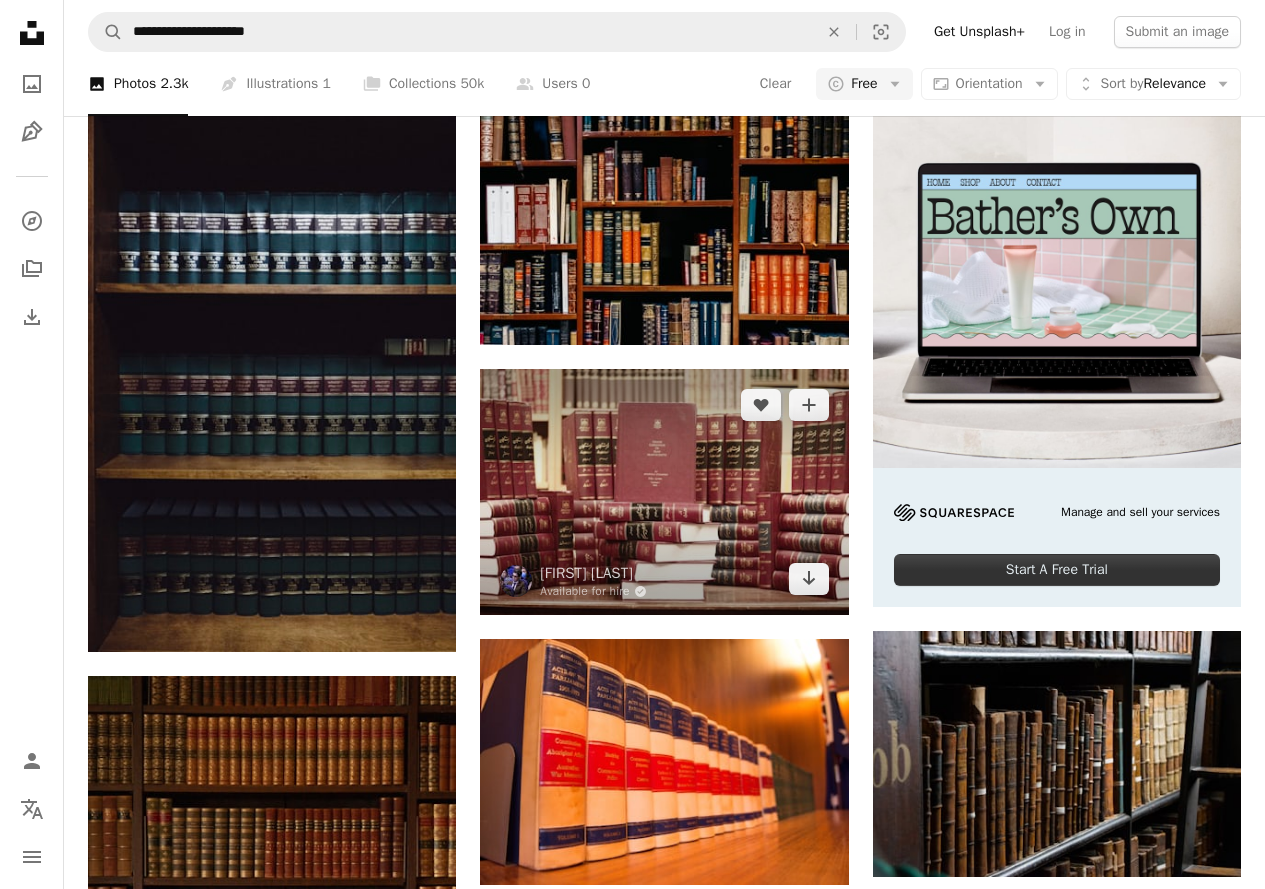 scroll, scrollTop: 200, scrollLeft: 0, axis: vertical 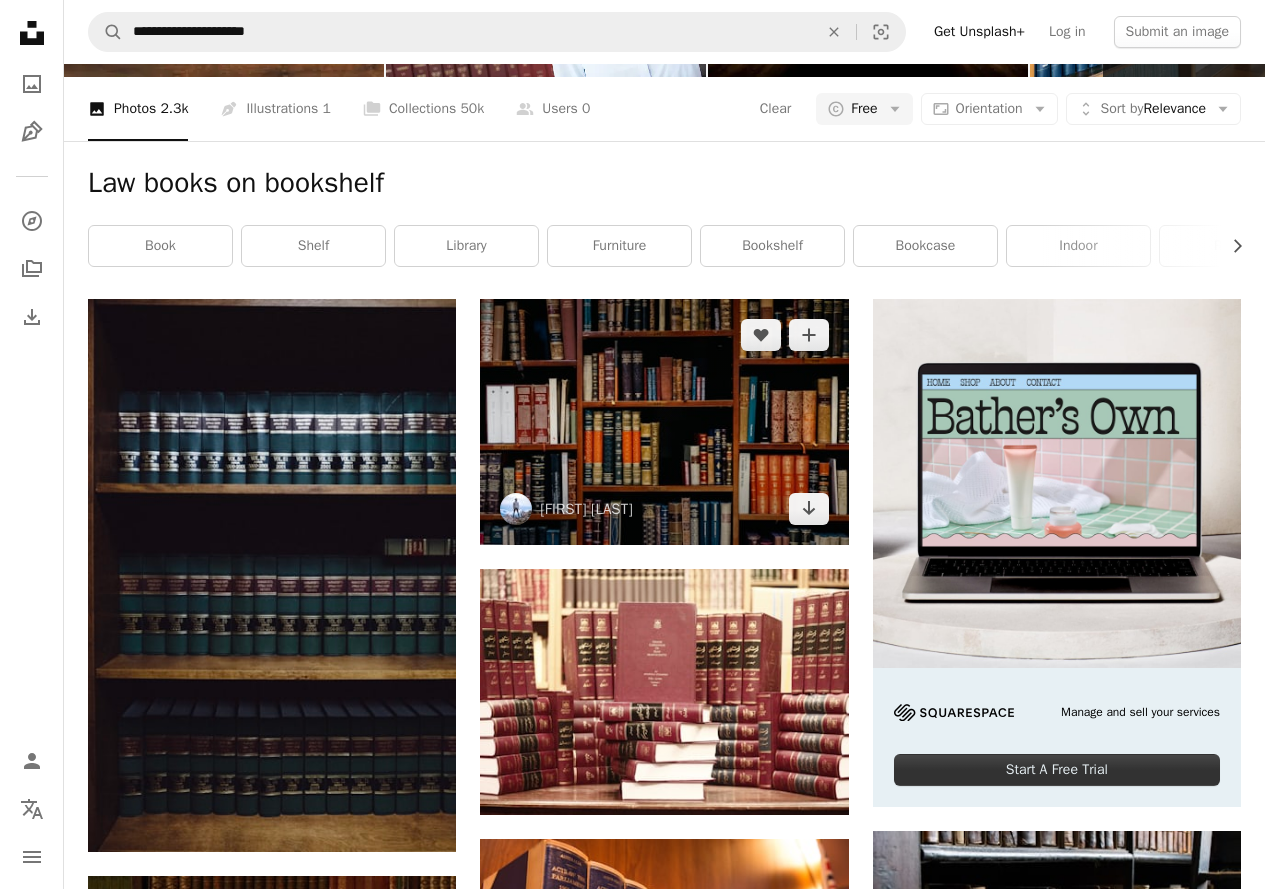 click at bounding box center [664, 422] 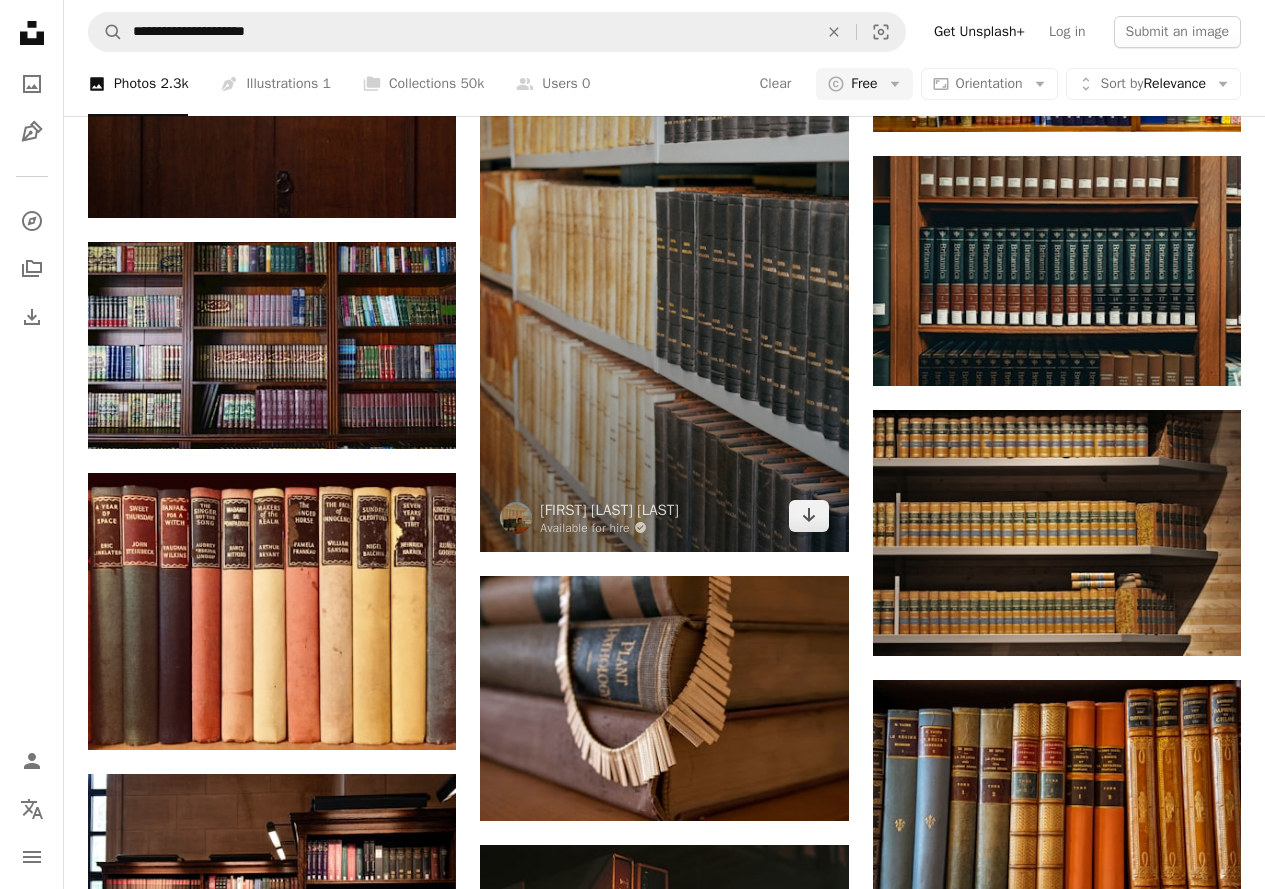 scroll, scrollTop: 1300, scrollLeft: 0, axis: vertical 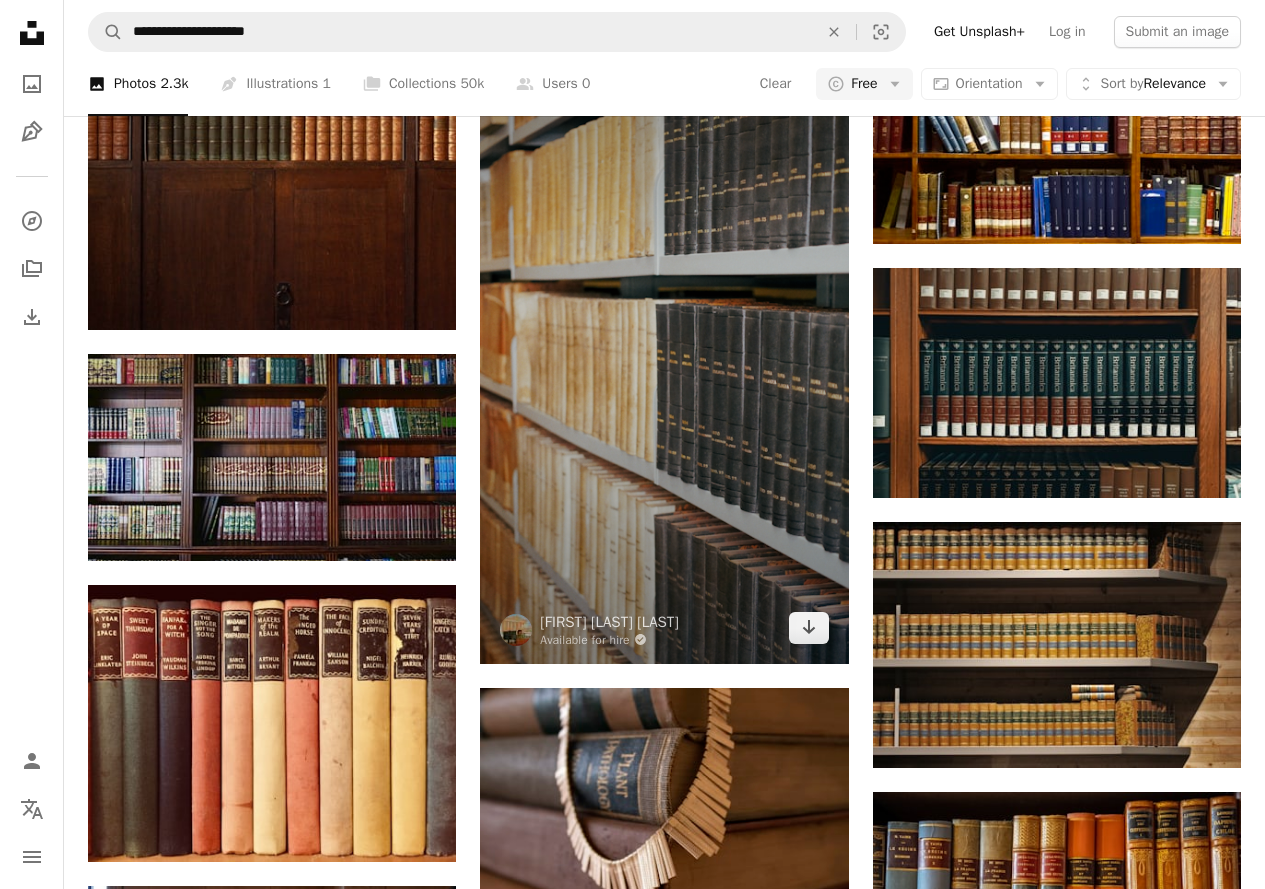 click at bounding box center [664, 336] 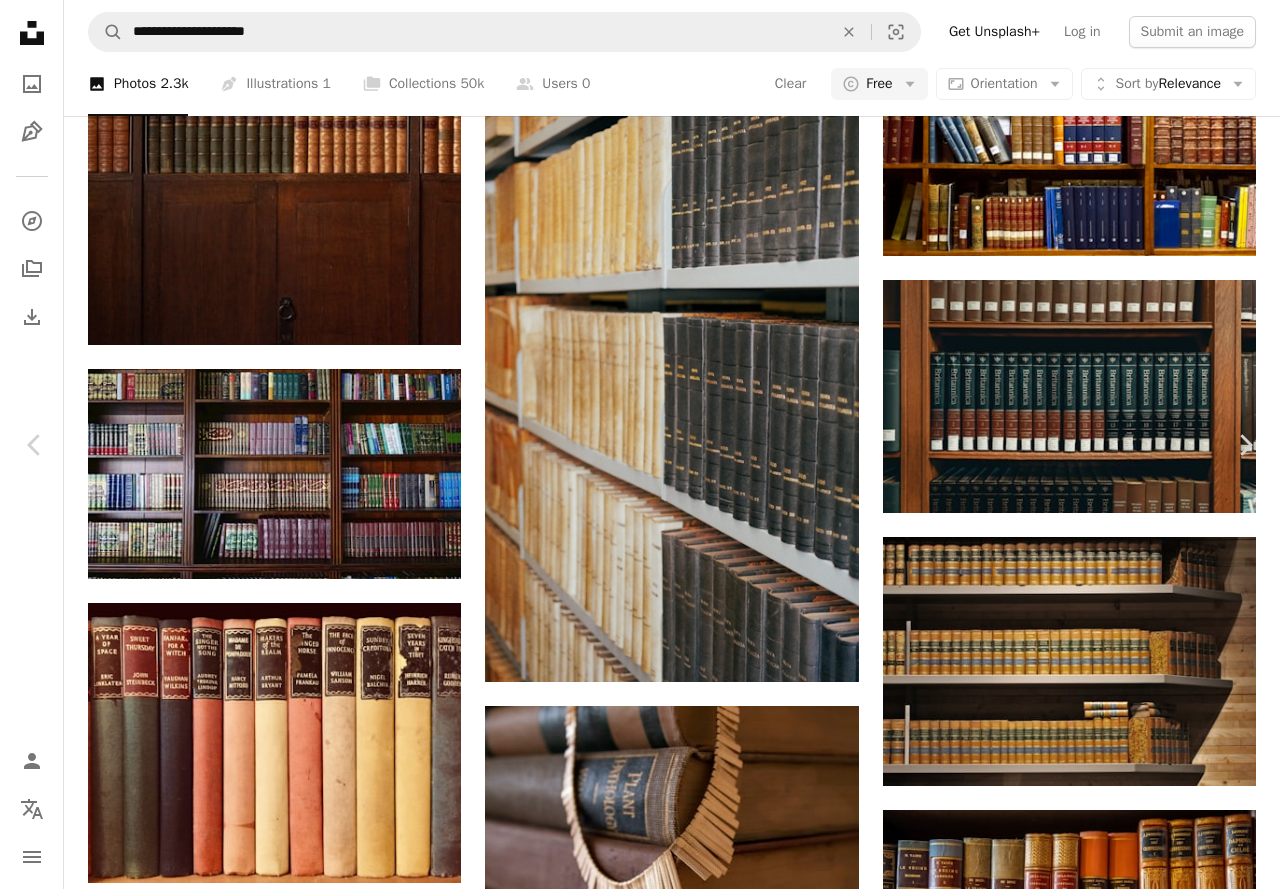 click on "An X shape" at bounding box center (20, 20) 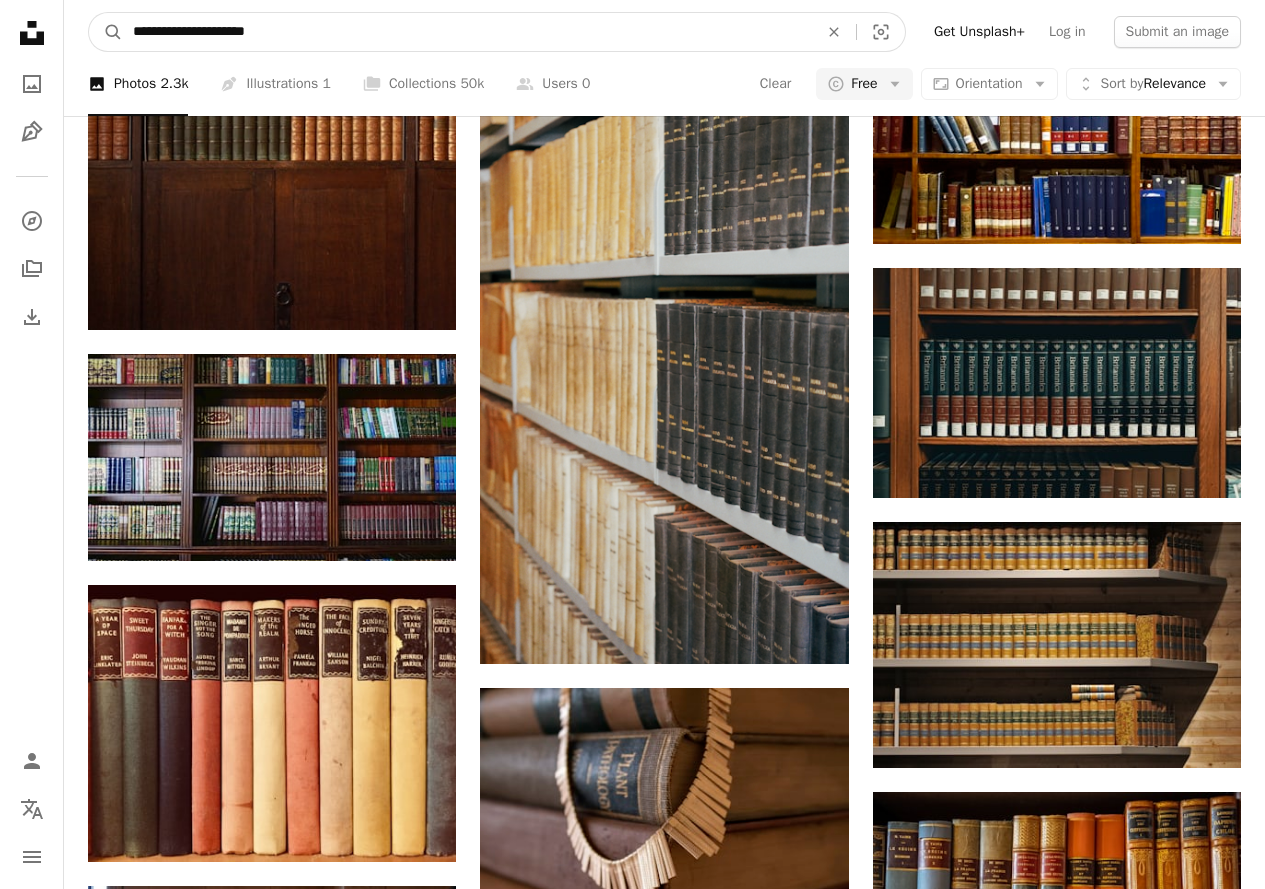 click on "**********" at bounding box center [467, 32] 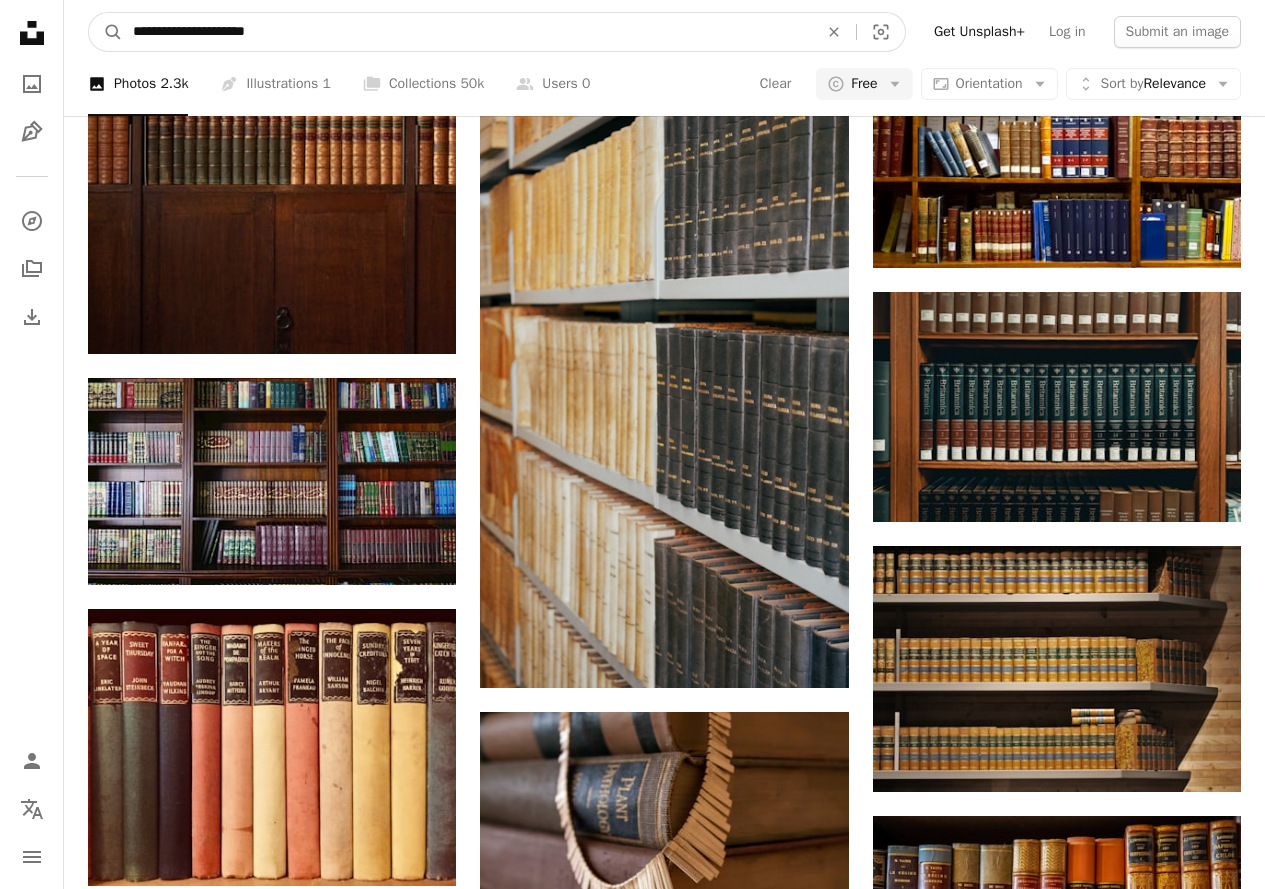 scroll, scrollTop: 1080, scrollLeft: 0, axis: vertical 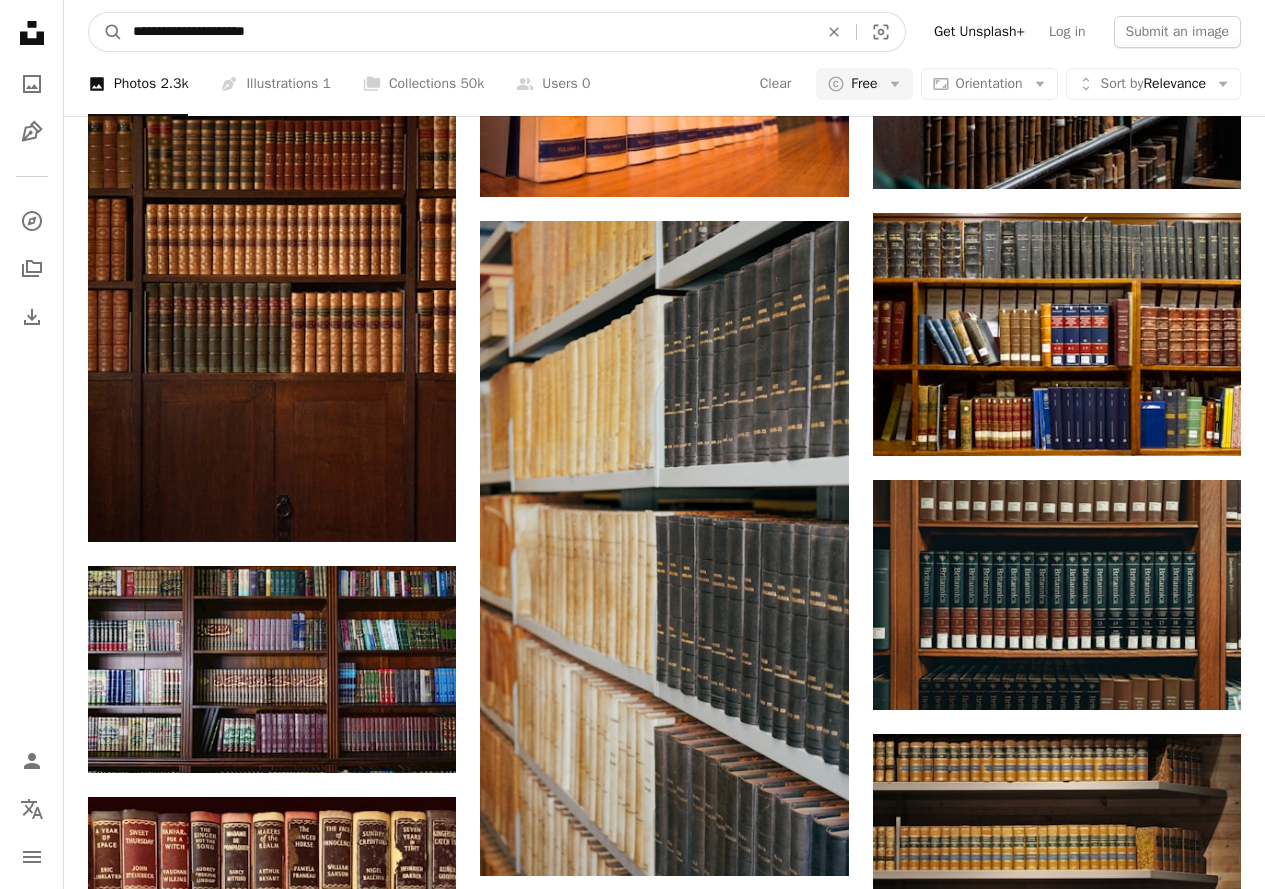 drag, startPoint x: 343, startPoint y: 27, endPoint x: -15, endPoint y: 0, distance: 359.01672 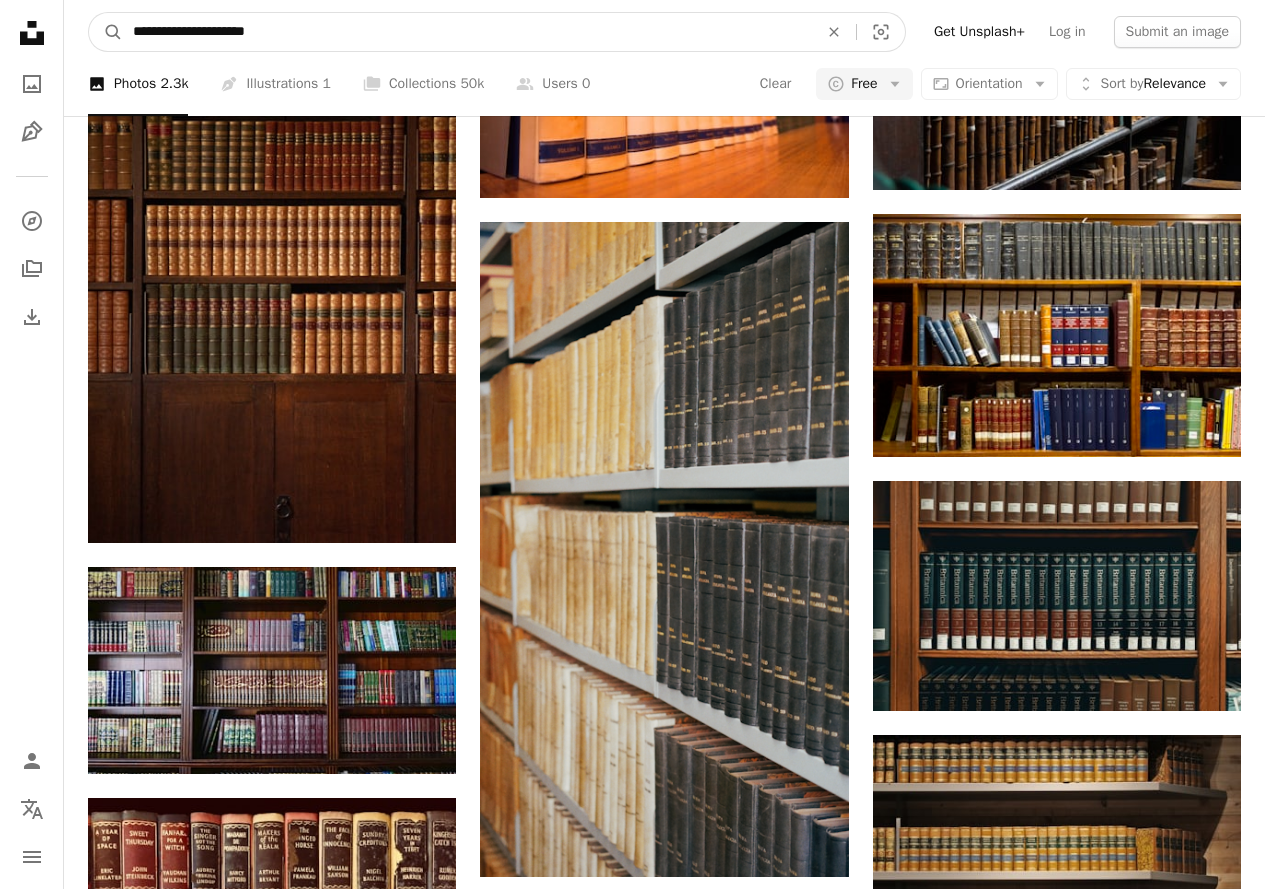click on "A heart A plus sign [FIRST] [LAST] Available for hire A checkmark inside of a circle Arrow pointing down A heart A plus sign [FIRST] [LAST] Arrow pointing down A heart A plus sign [FIRST] [LAST] Arrow pointing down A heart A heart" at bounding box center [632, 934] 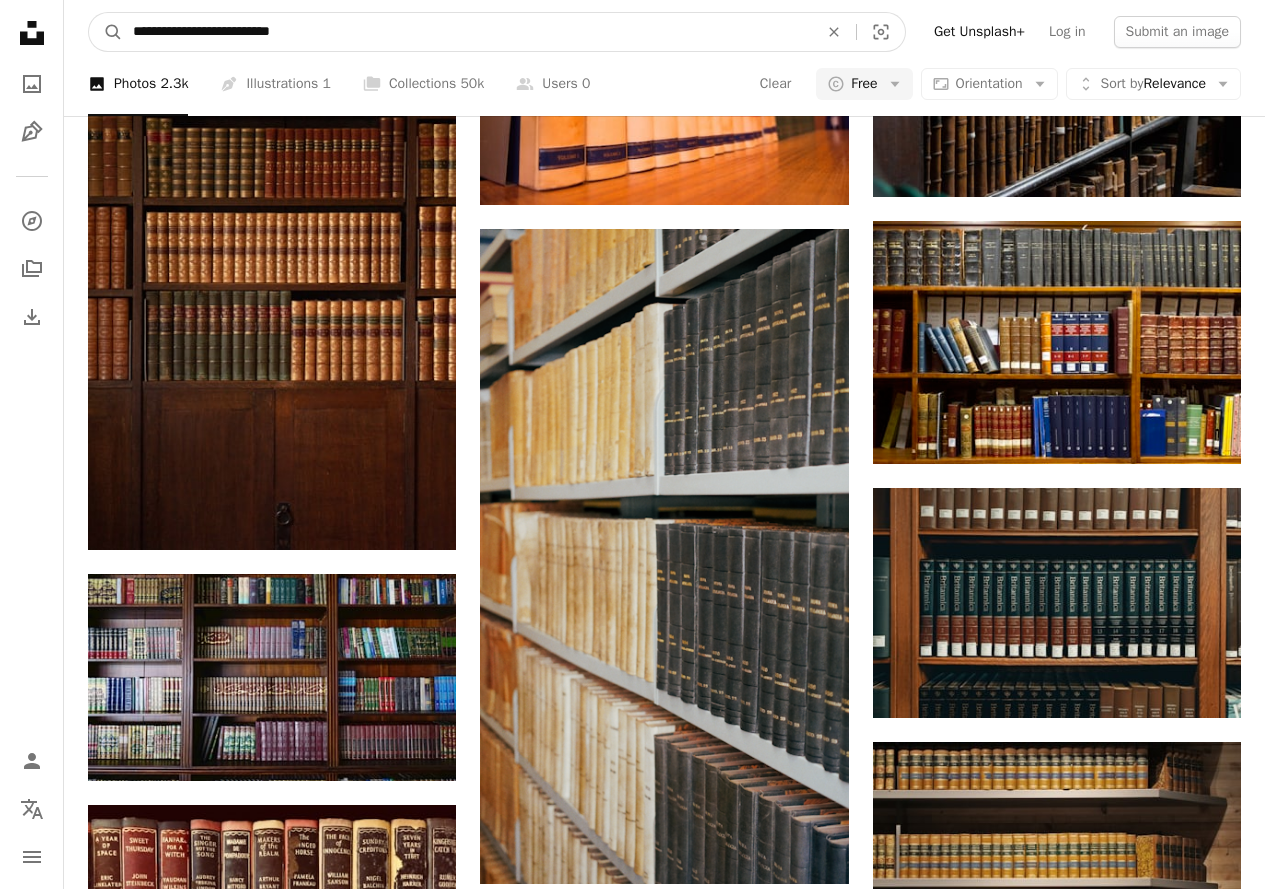 type on "**********" 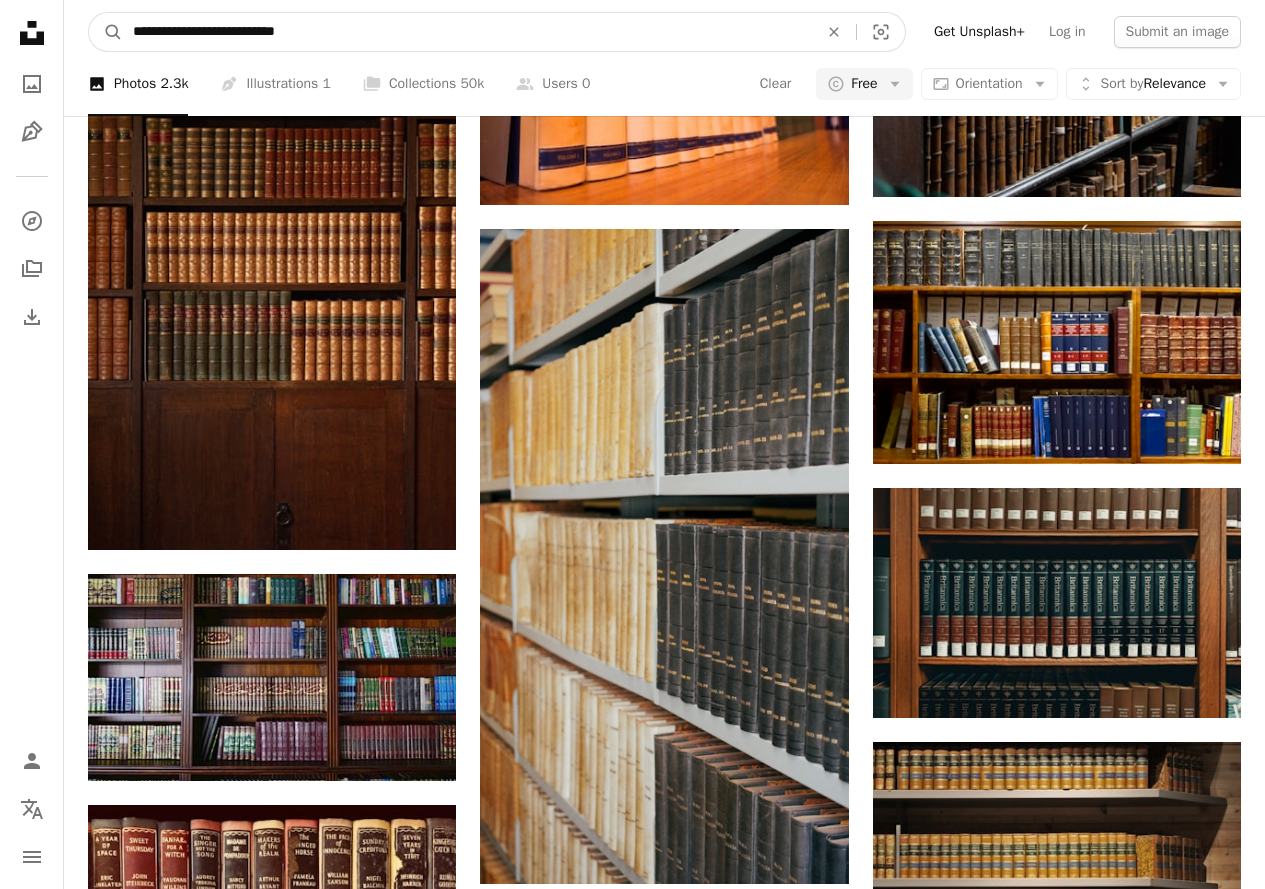 click on "A magnifying glass" at bounding box center (106, 32) 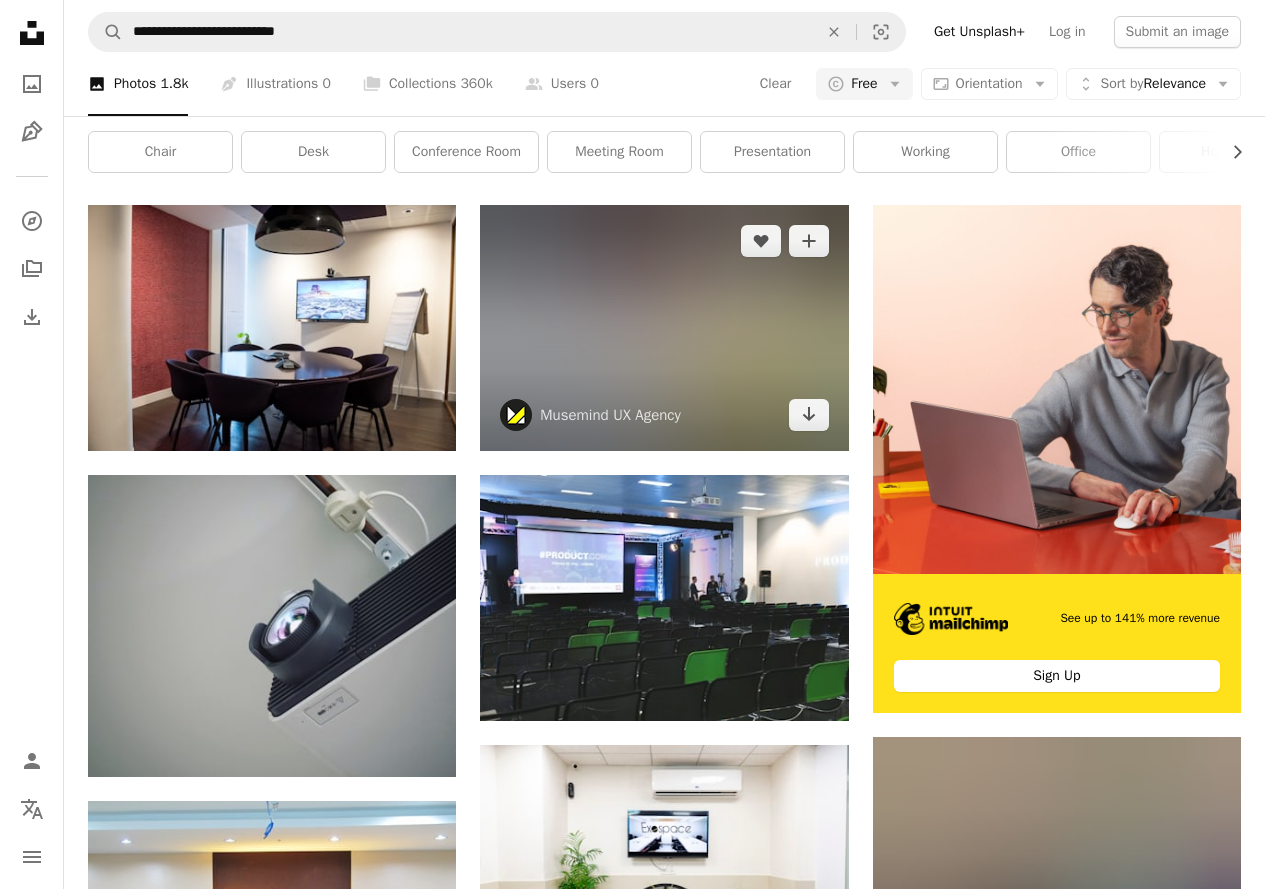 scroll, scrollTop: 0, scrollLeft: 0, axis: both 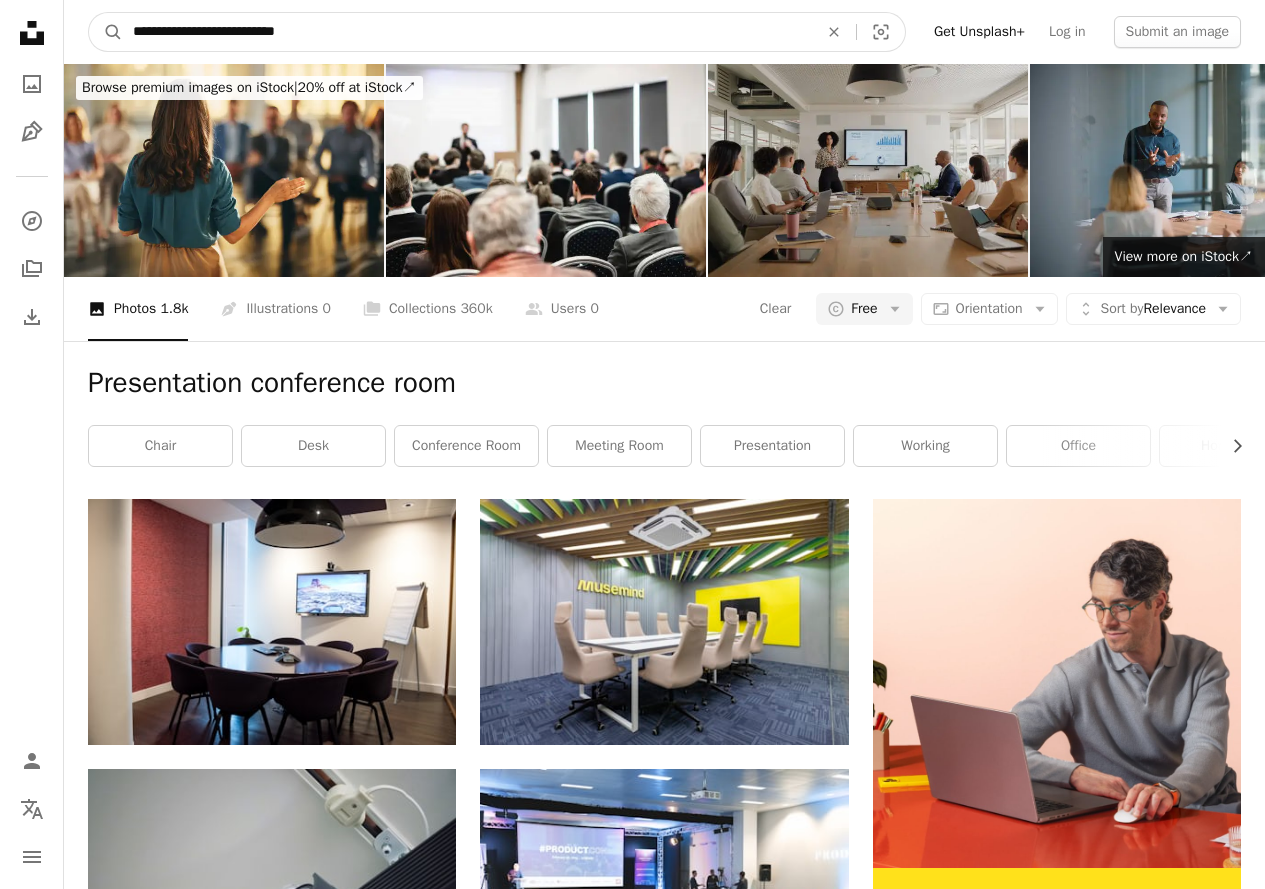 click on "**********" at bounding box center [467, 32] 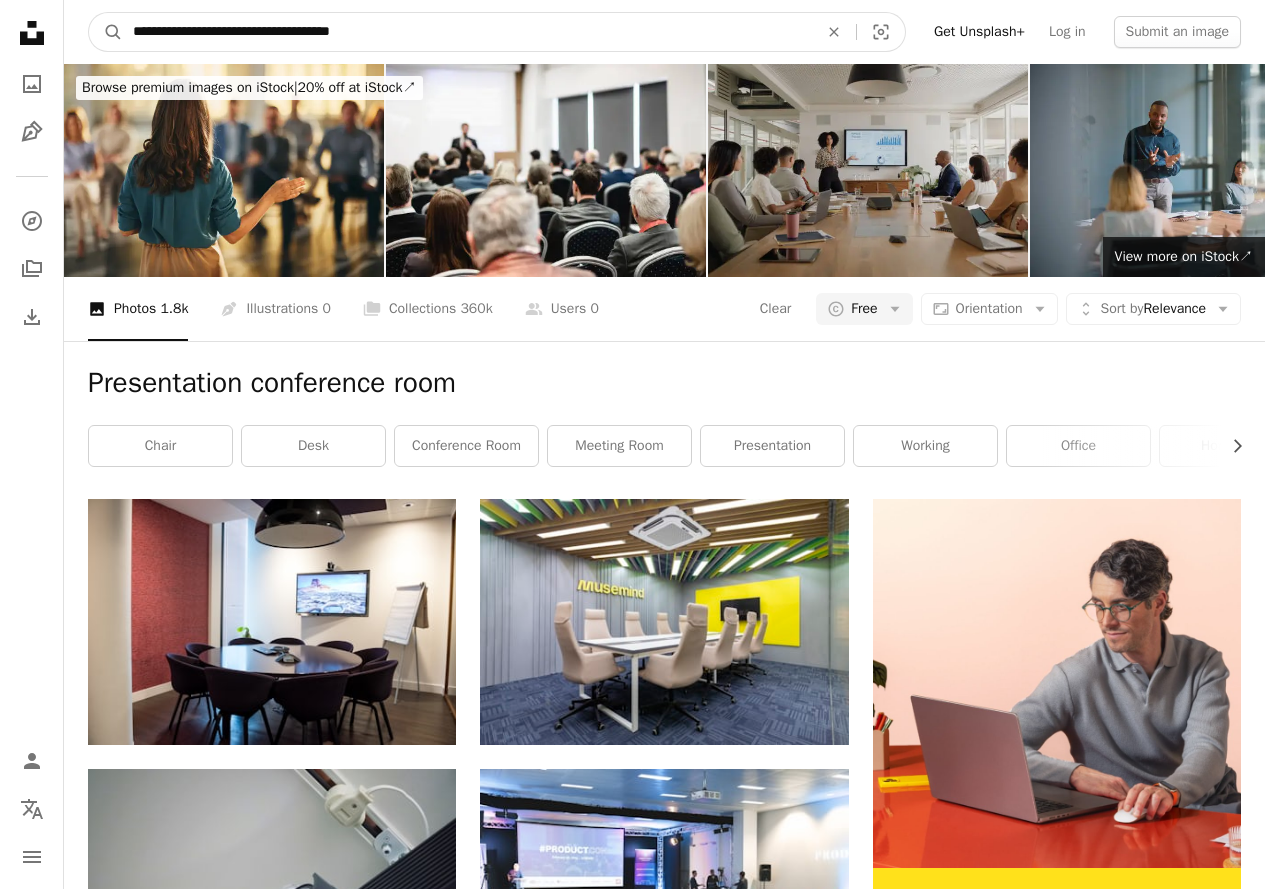 type on "**********" 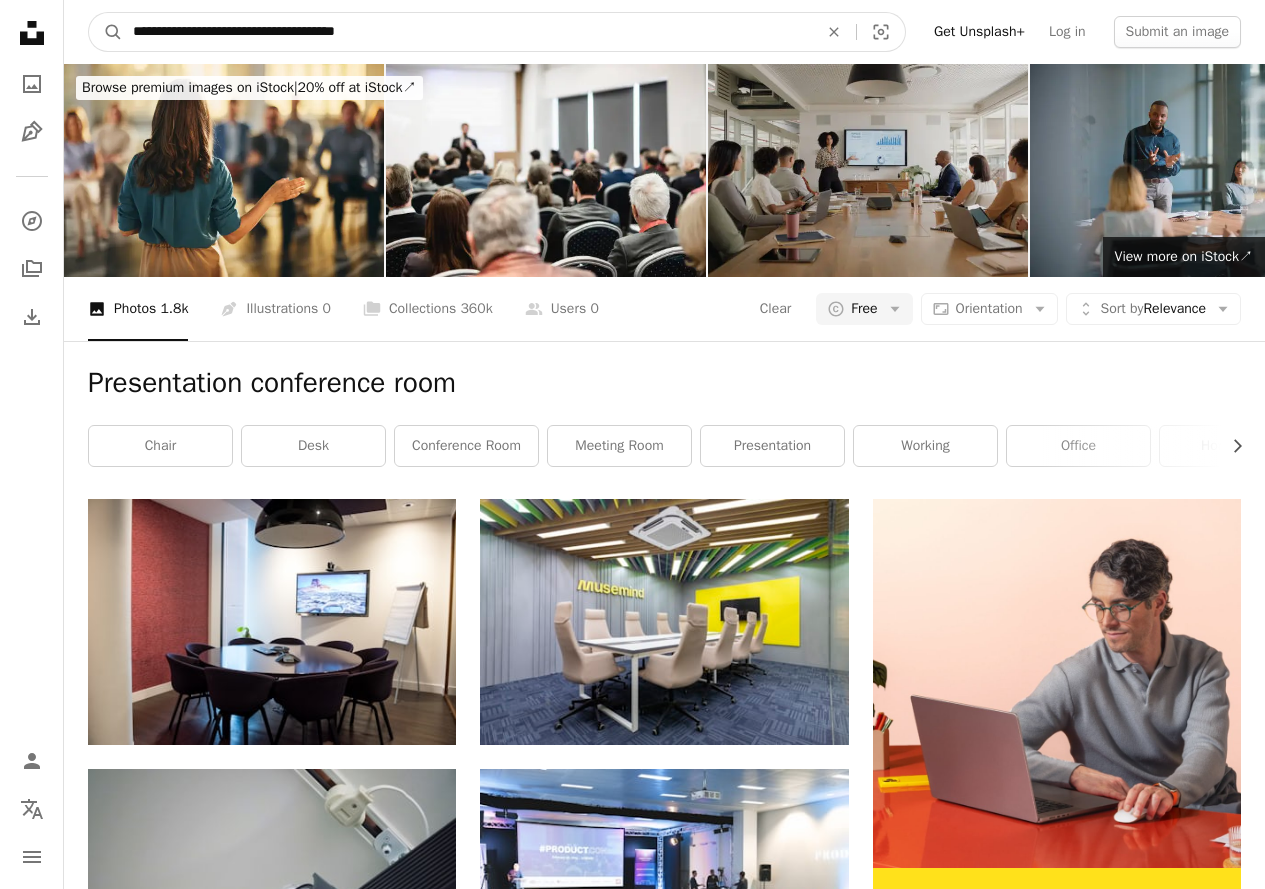 click on "A magnifying glass" at bounding box center [106, 32] 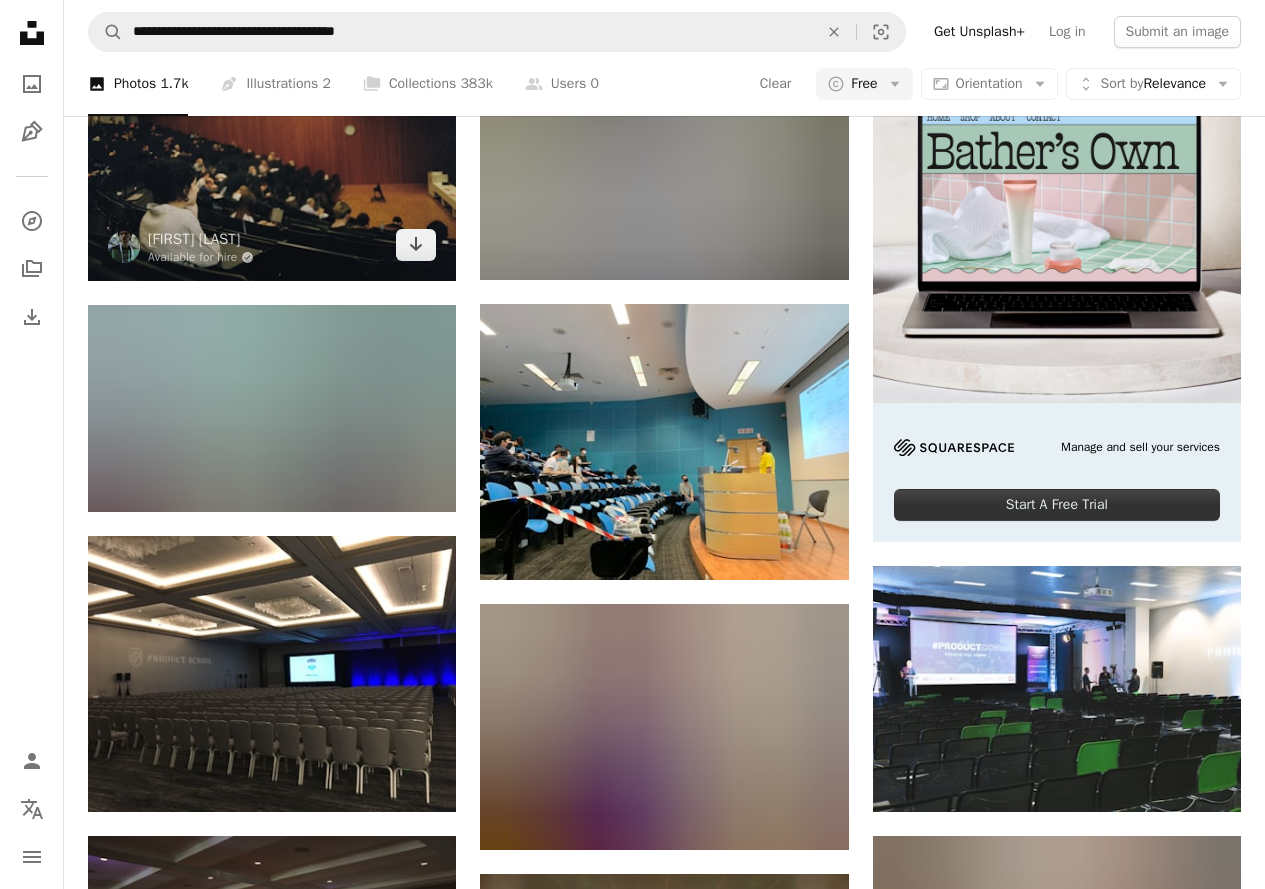 scroll, scrollTop: 300, scrollLeft: 0, axis: vertical 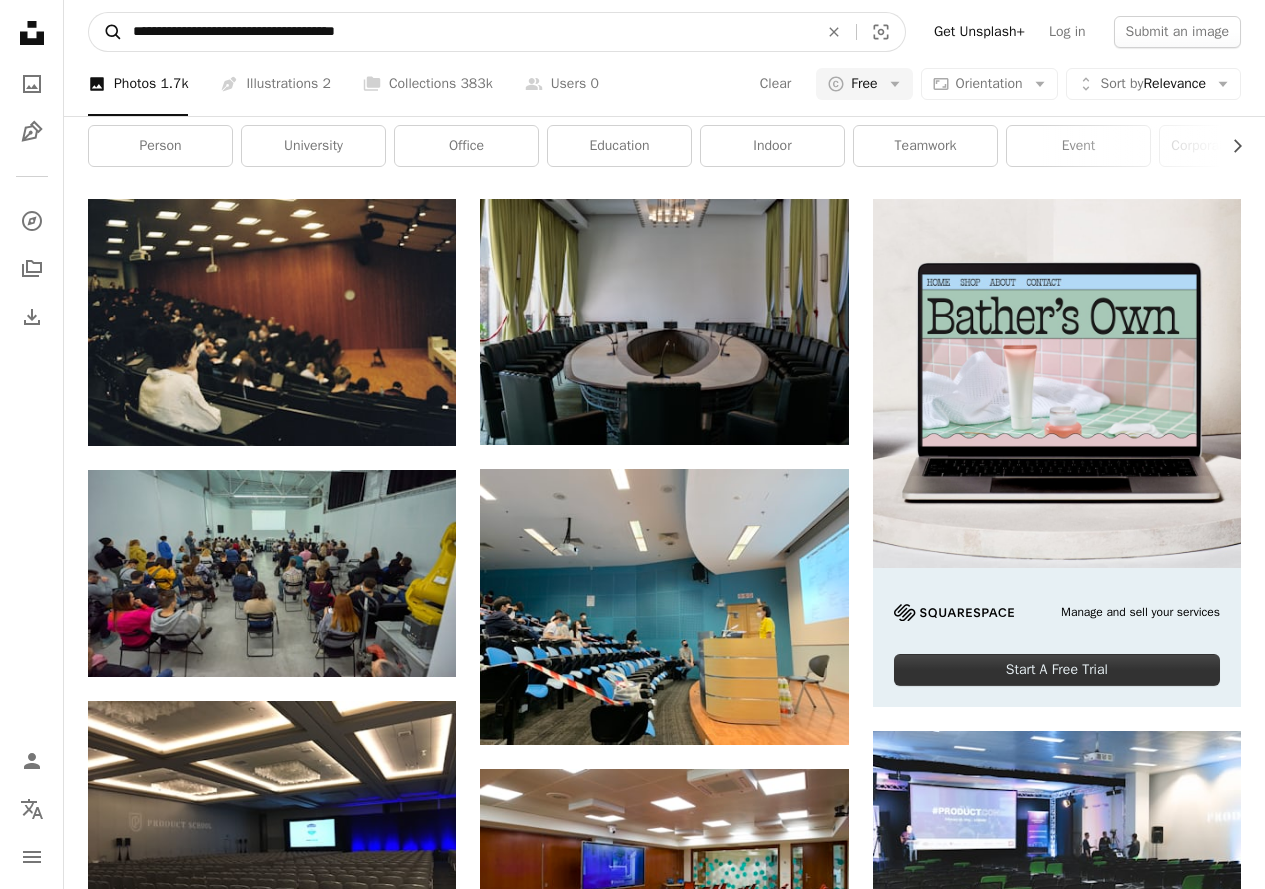 drag, startPoint x: 439, startPoint y: 36, endPoint x: 94, endPoint y: 16, distance: 345.57922 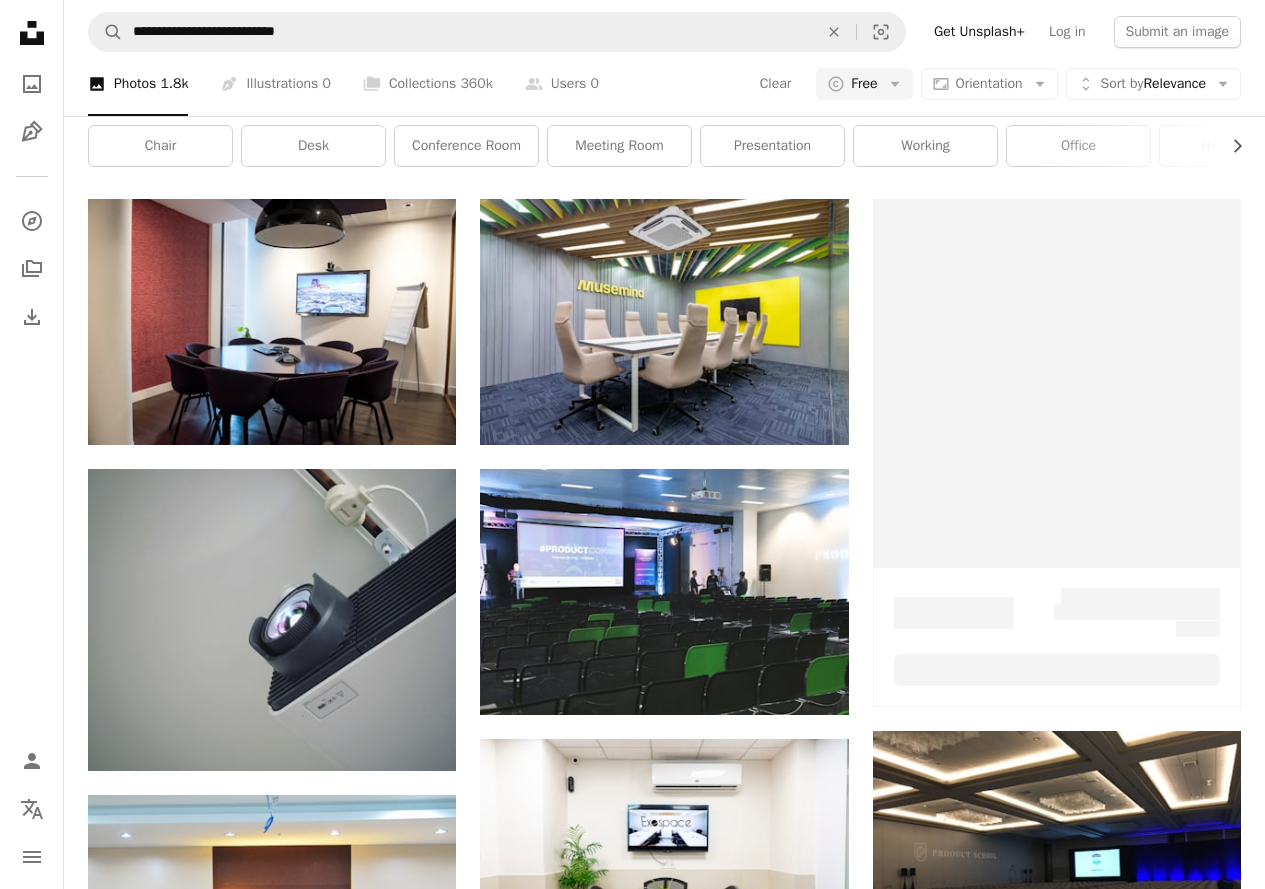 scroll, scrollTop: 0, scrollLeft: 0, axis: both 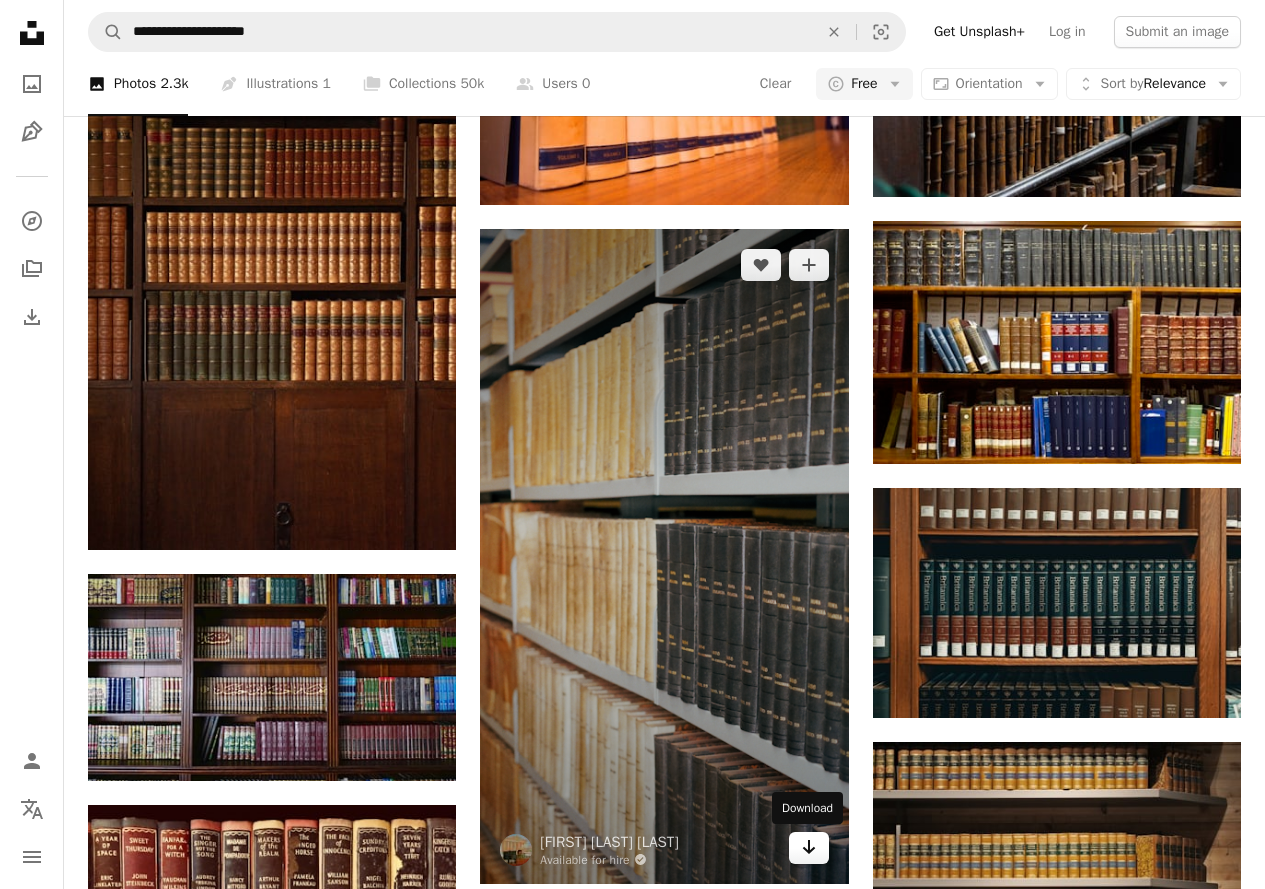 click 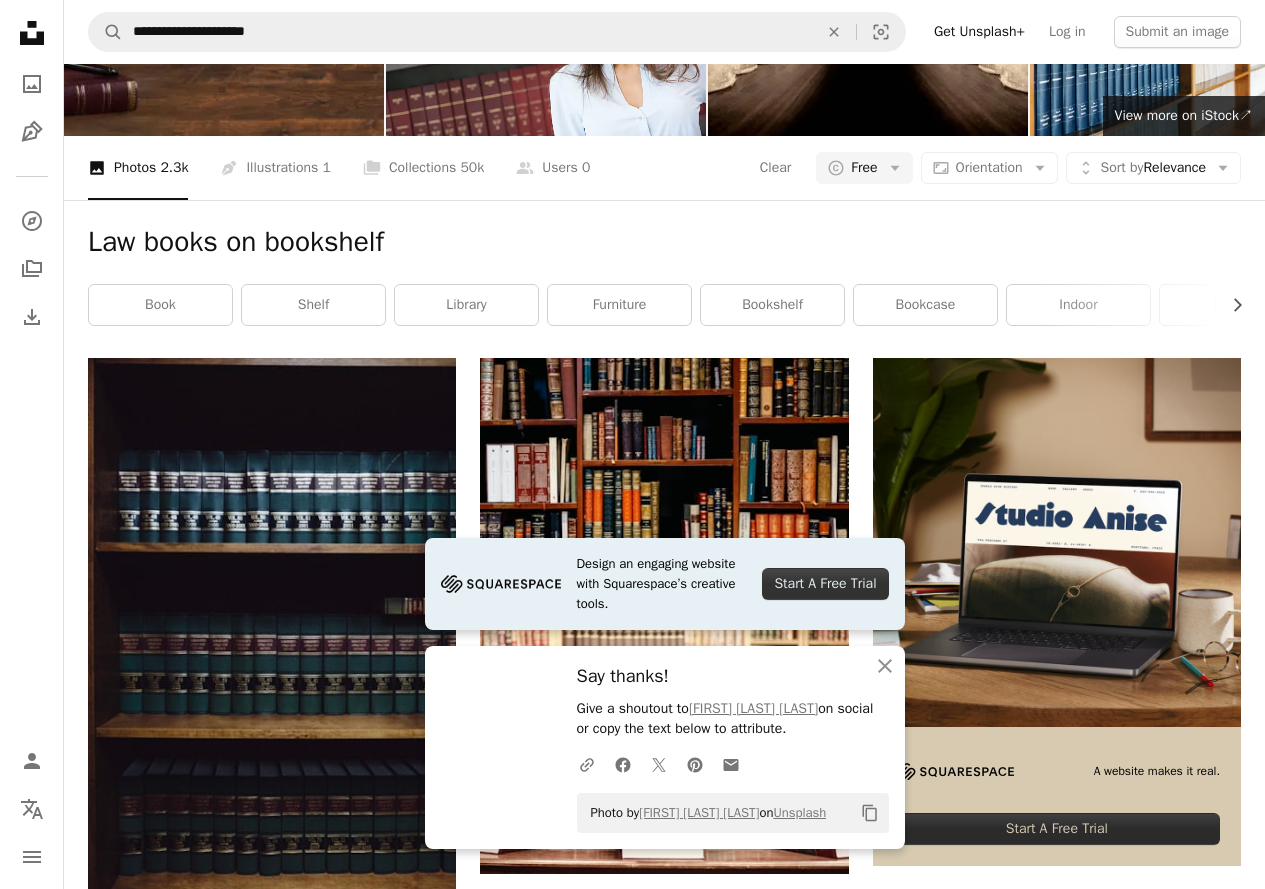 scroll, scrollTop: 0, scrollLeft: 0, axis: both 